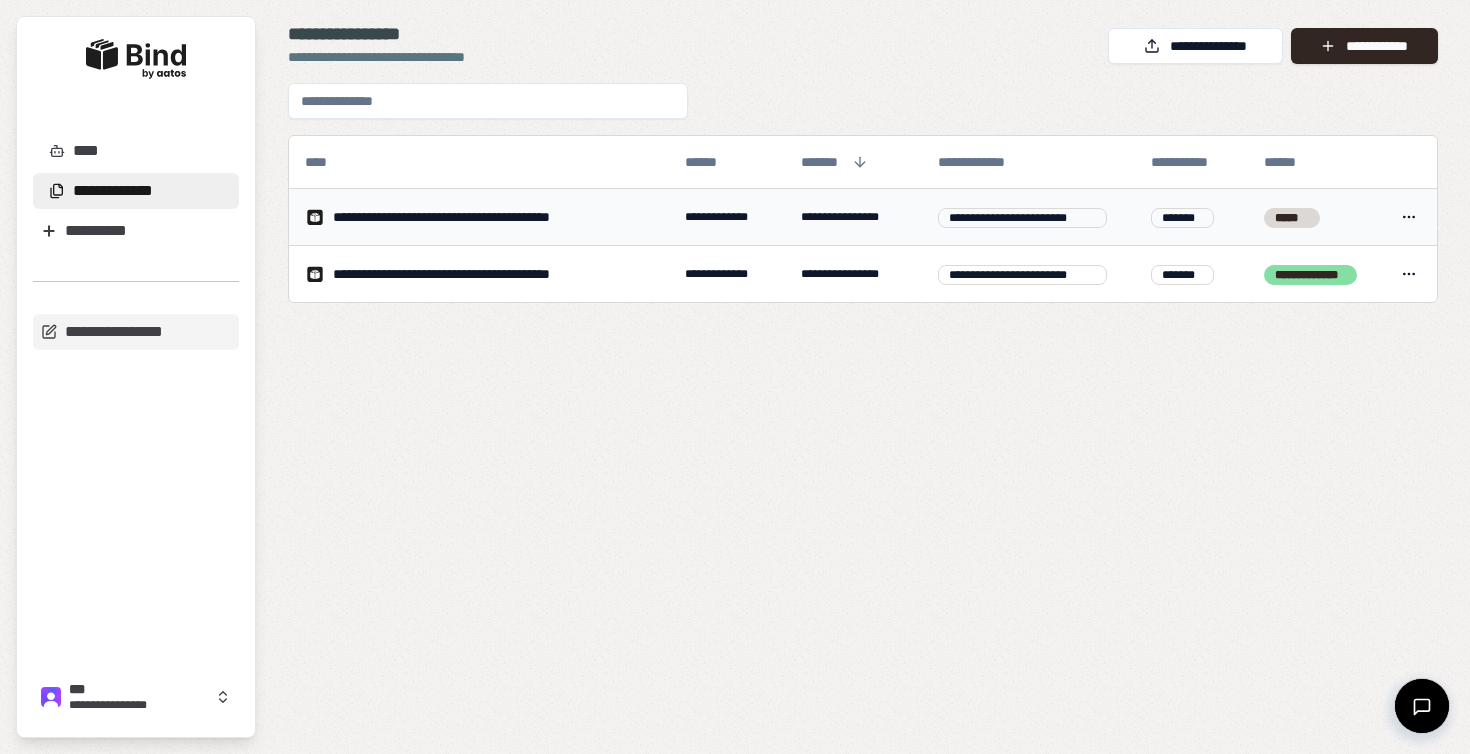 scroll, scrollTop: 0, scrollLeft: 0, axis: both 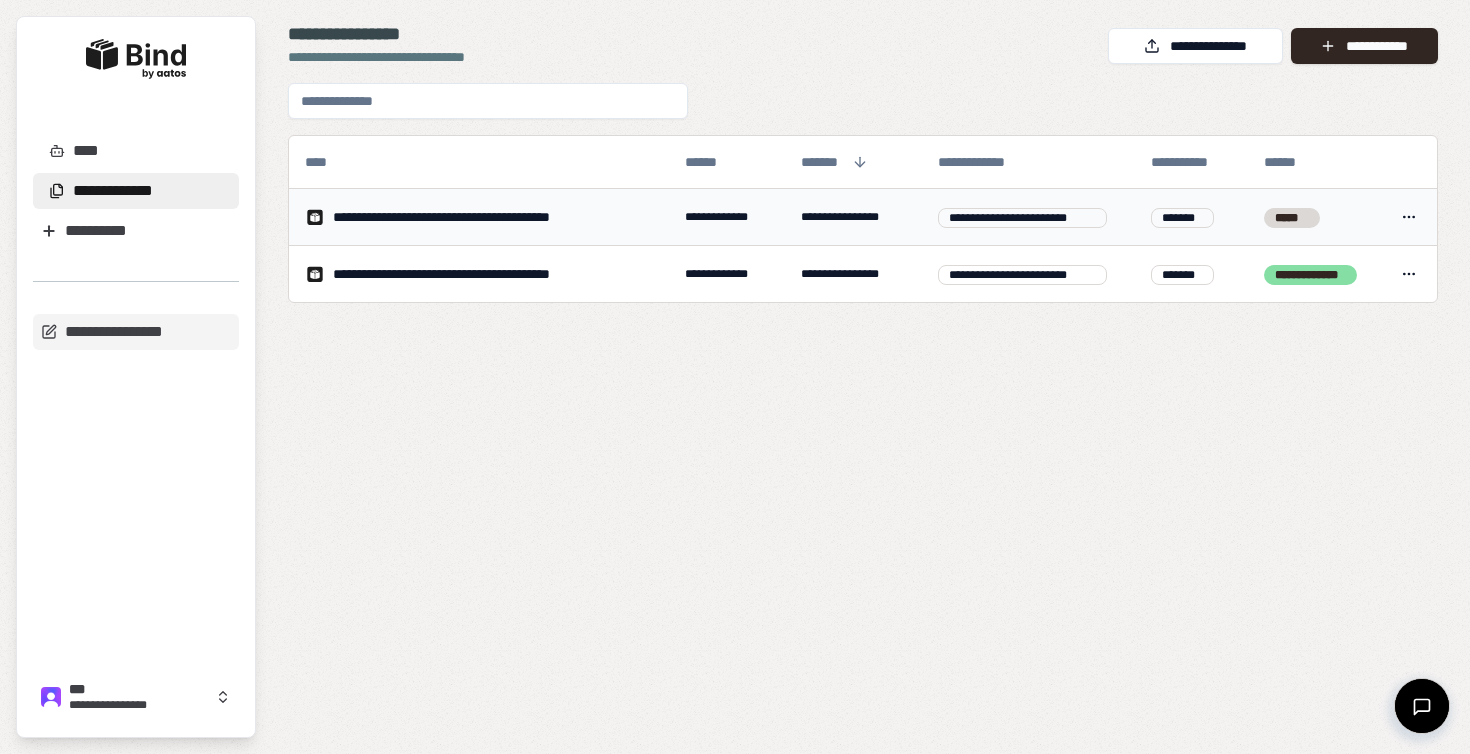 click on "**********" at bounding box center [481, 217] 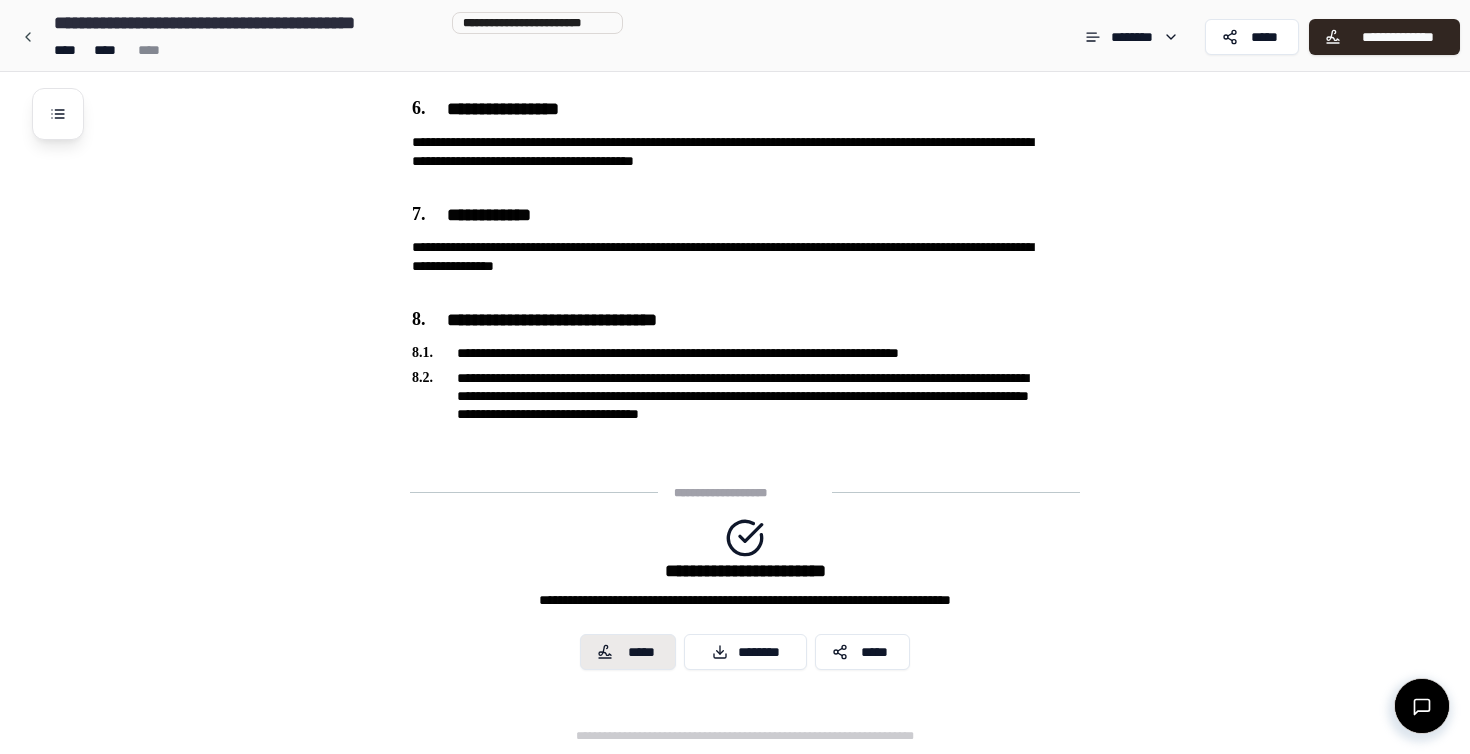 scroll, scrollTop: 1408, scrollLeft: 0, axis: vertical 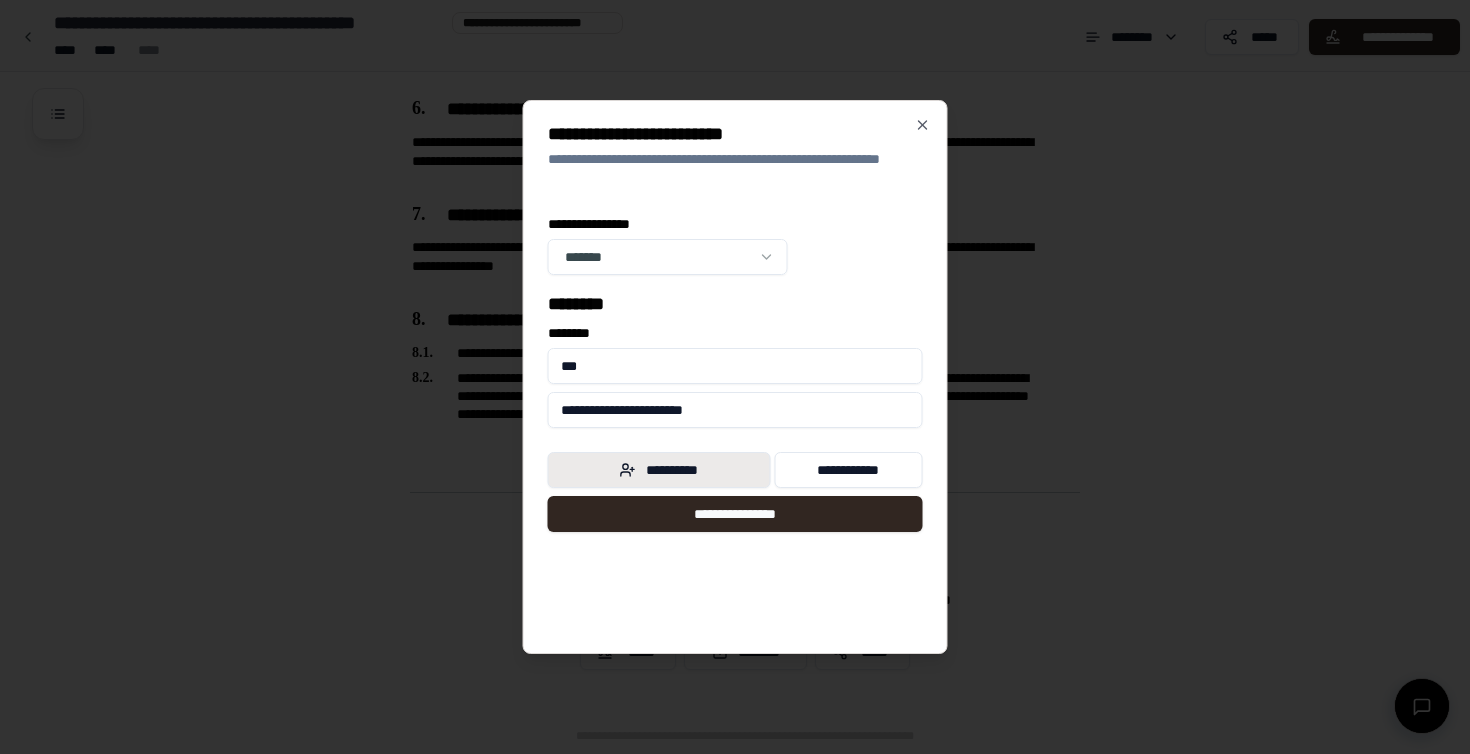 click on "**********" at bounding box center [659, 470] 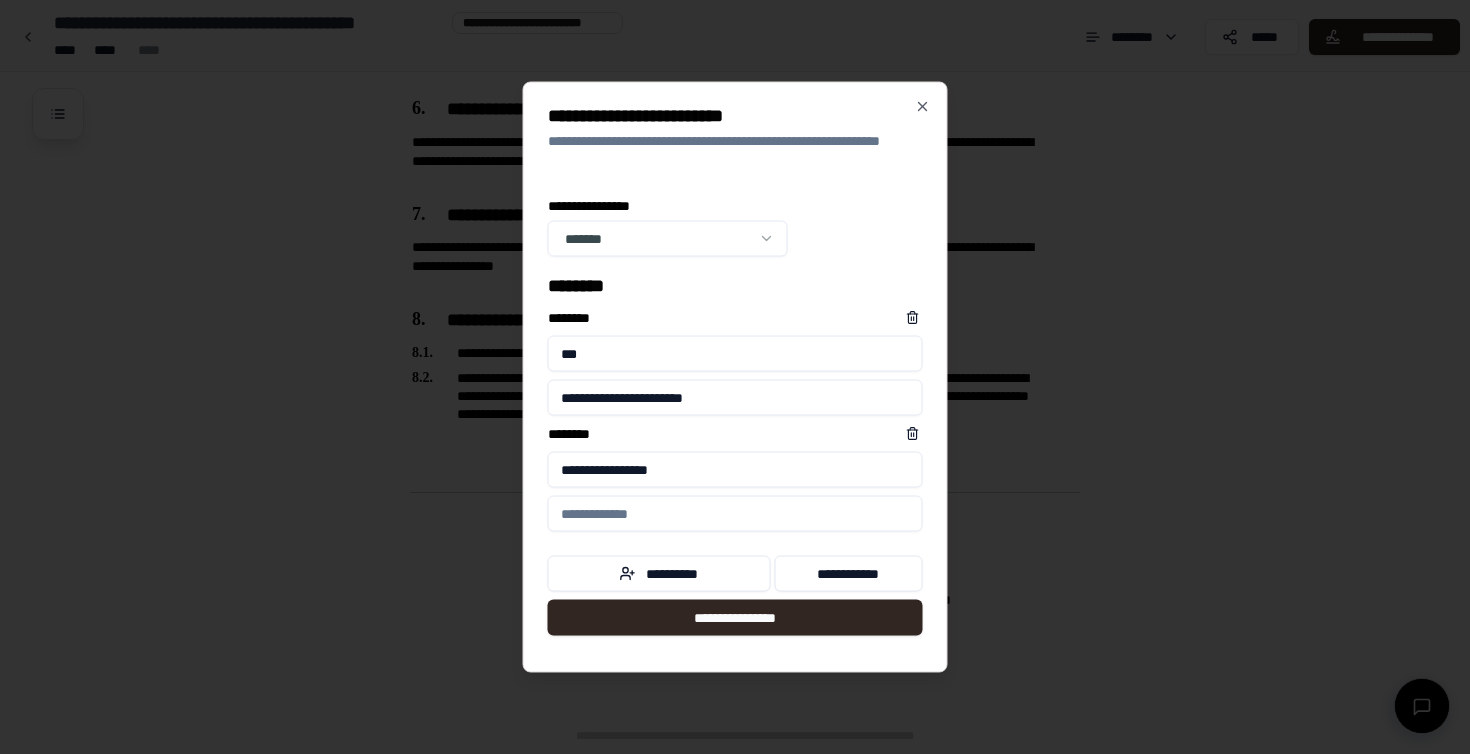 type on "**********" 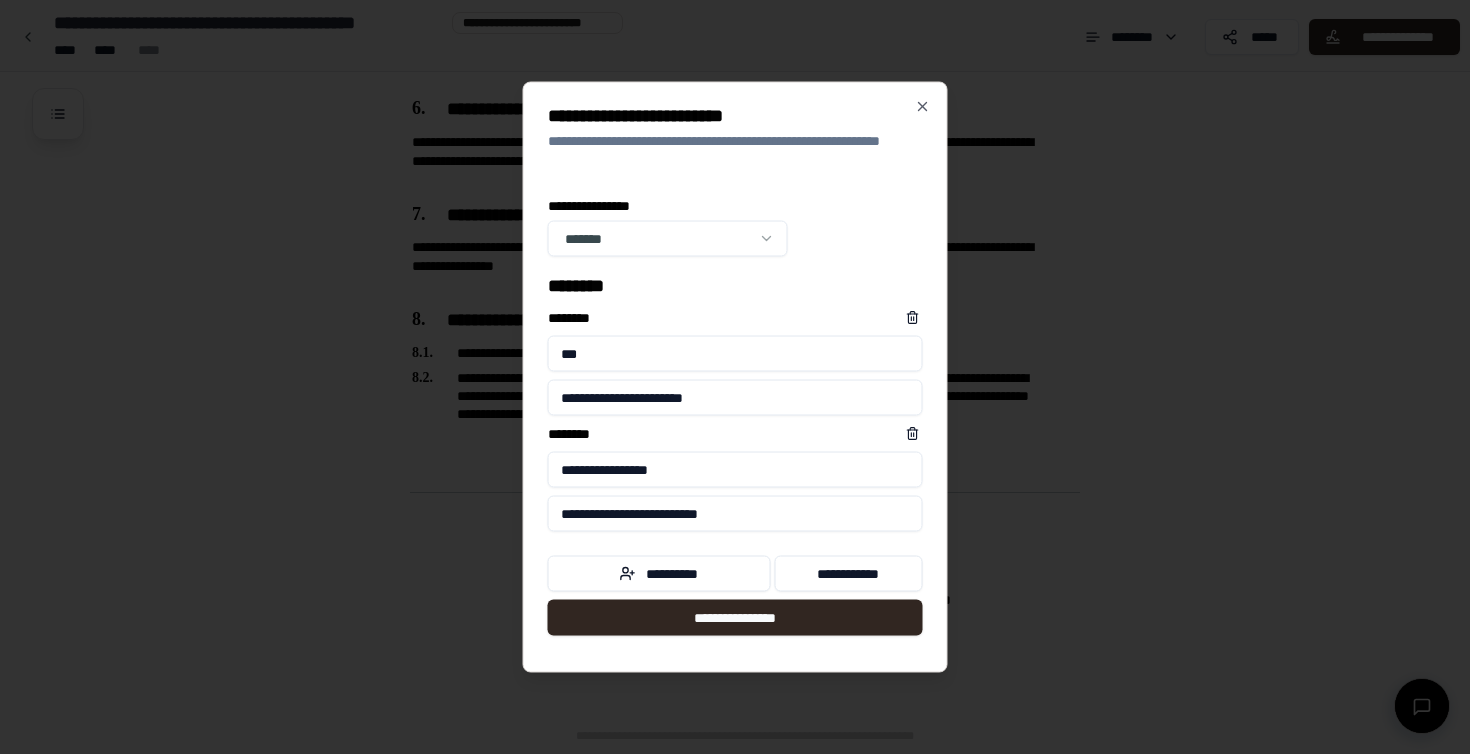 type on "**********" 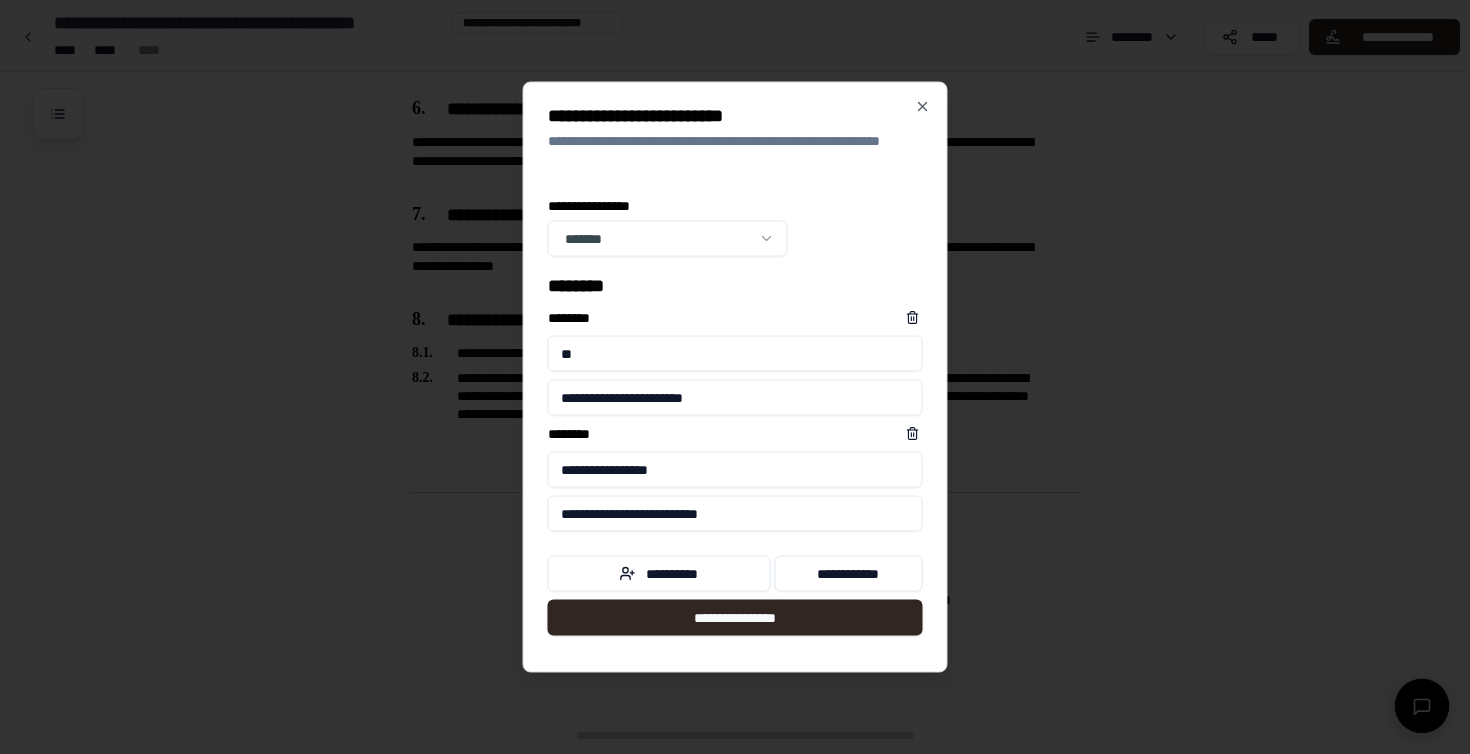 type on "*" 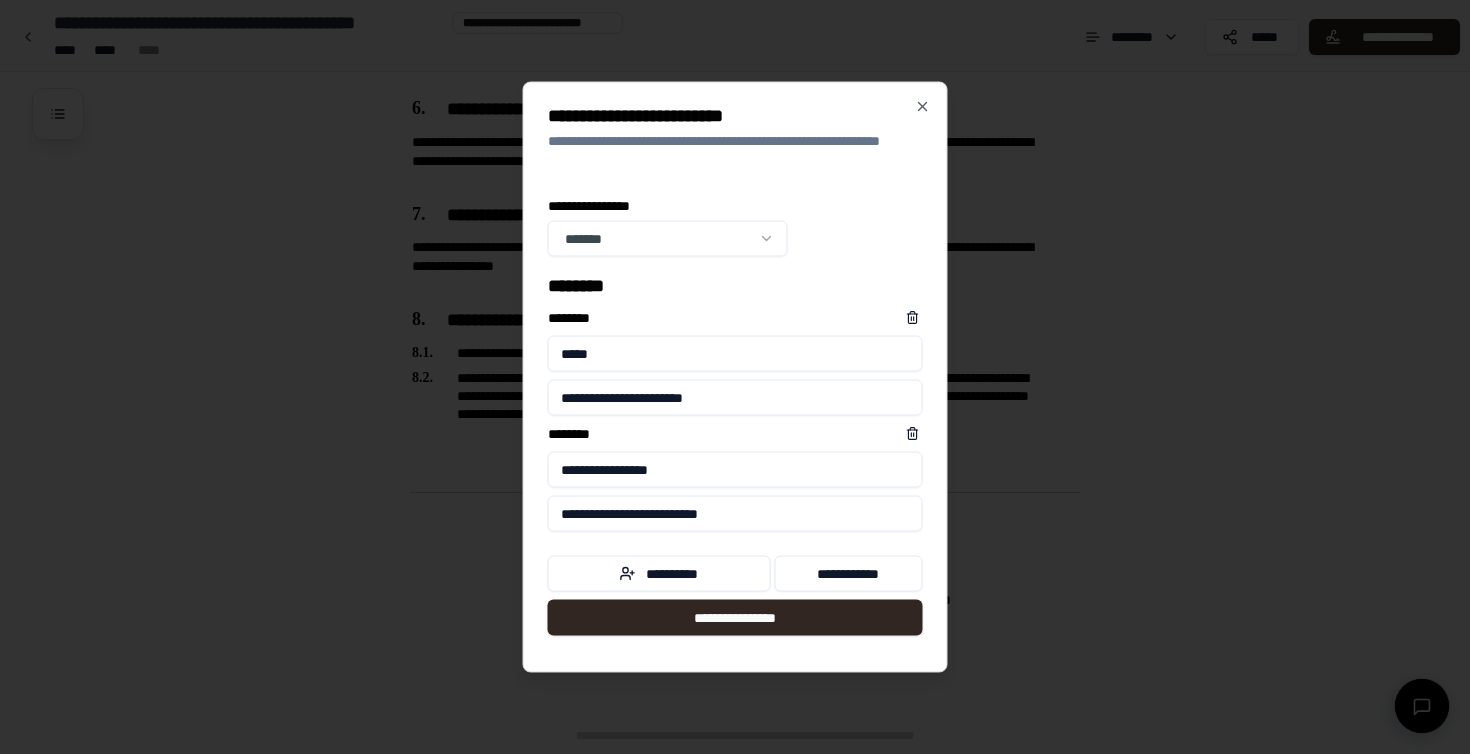 type on "****" 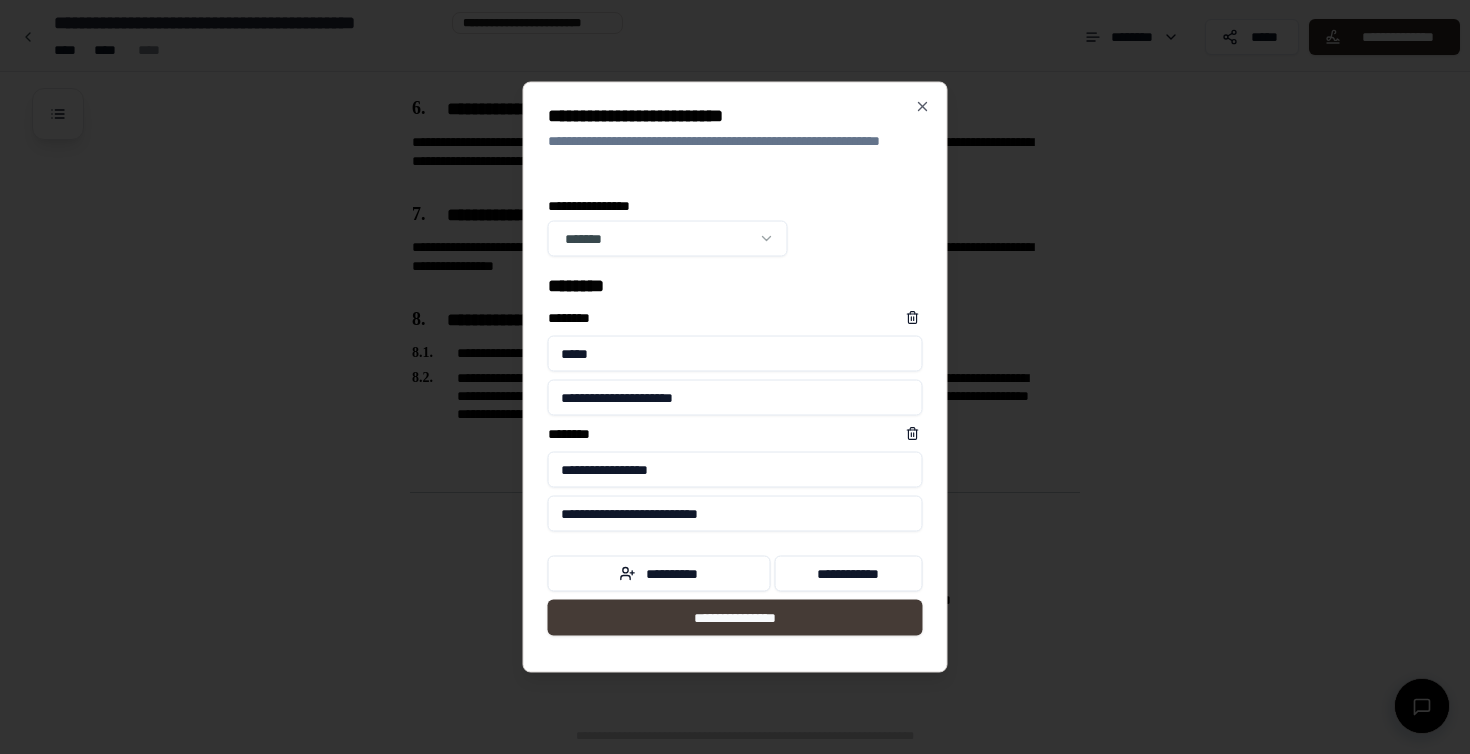 type on "**********" 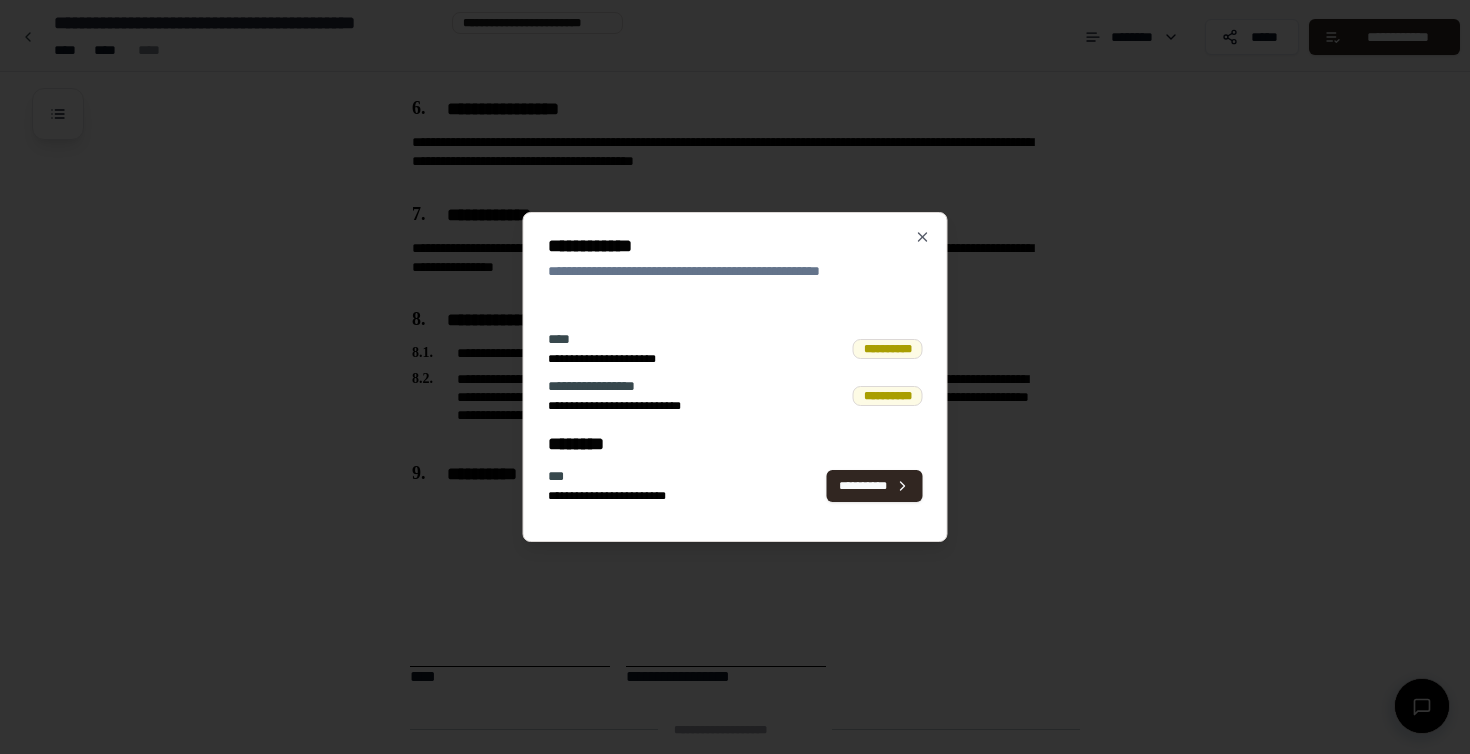 scroll, scrollTop: 1644, scrollLeft: 0, axis: vertical 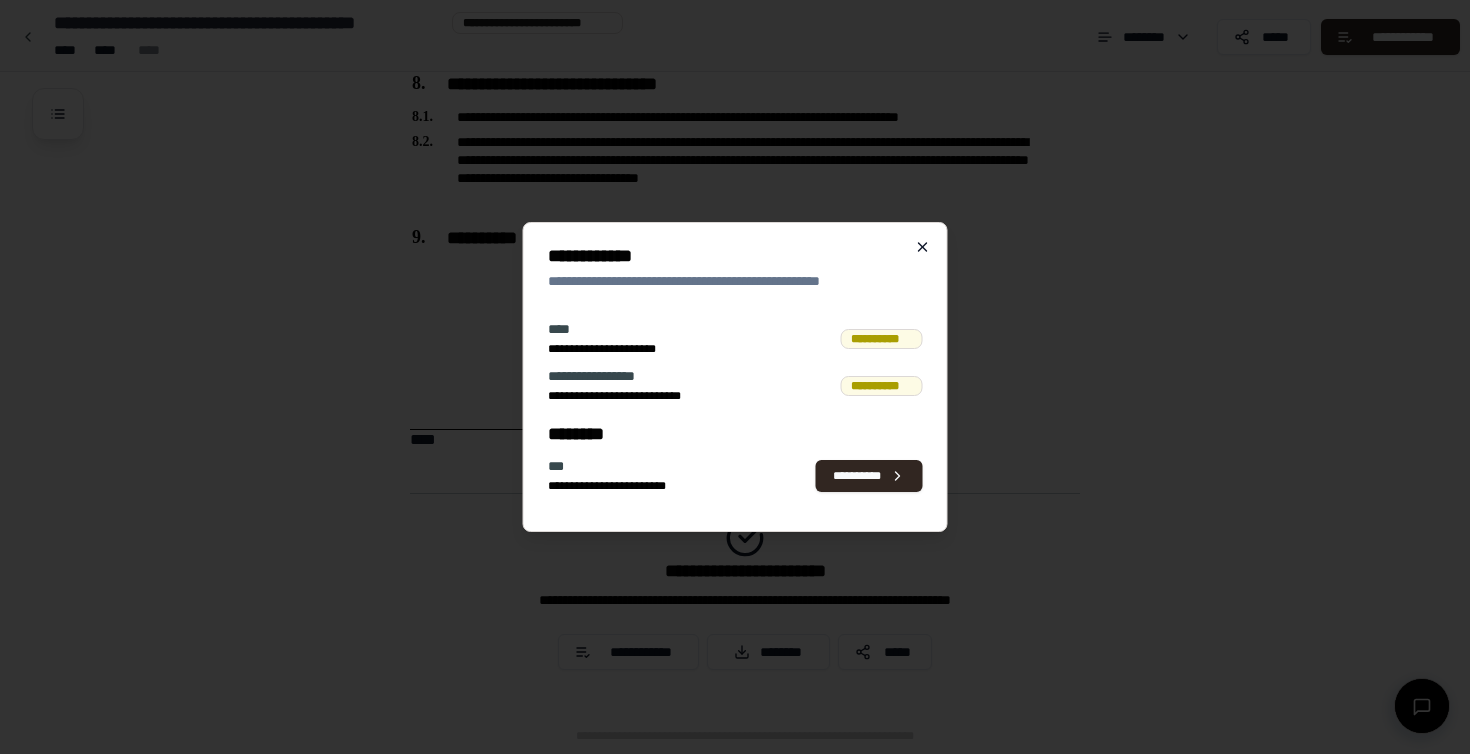 click 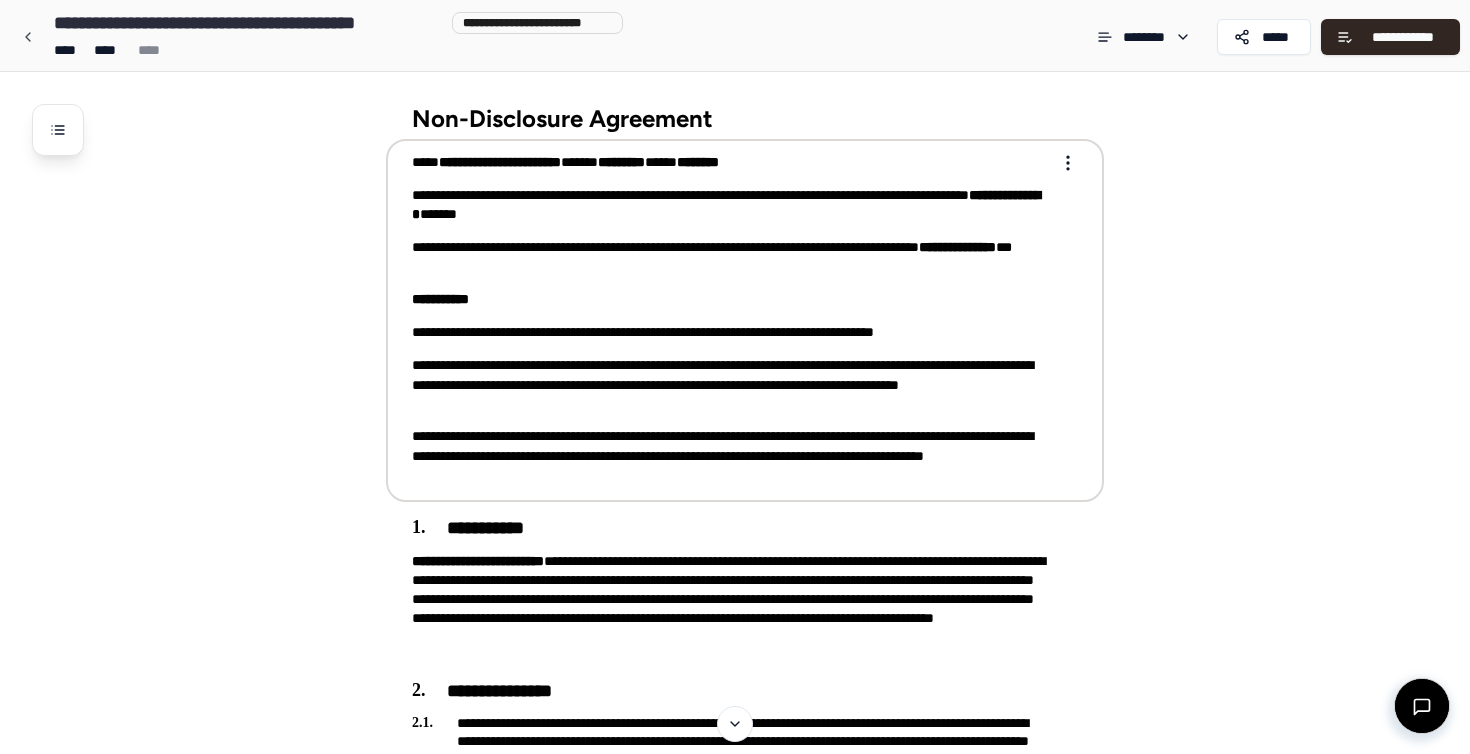 scroll, scrollTop: 0, scrollLeft: 0, axis: both 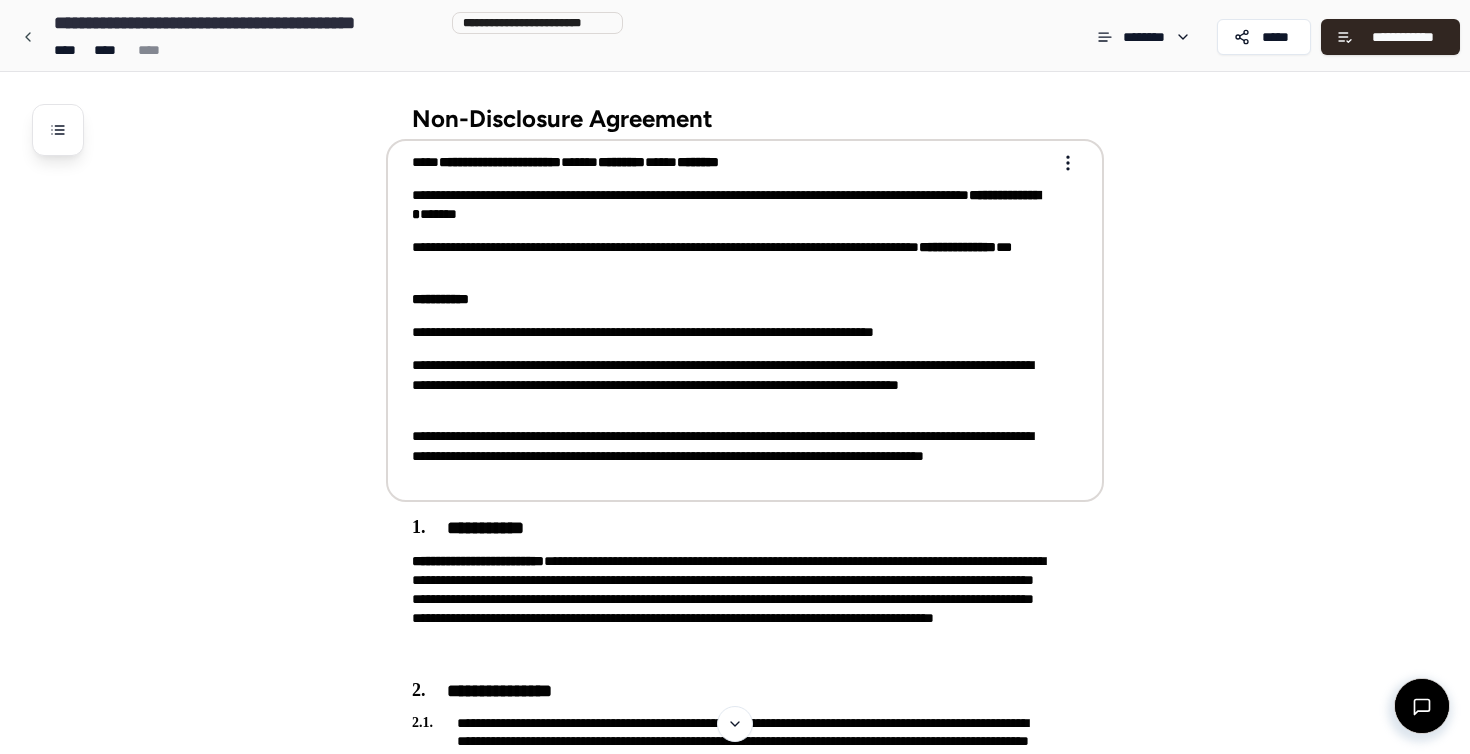 click on "**********" at bounding box center (735, 1199) 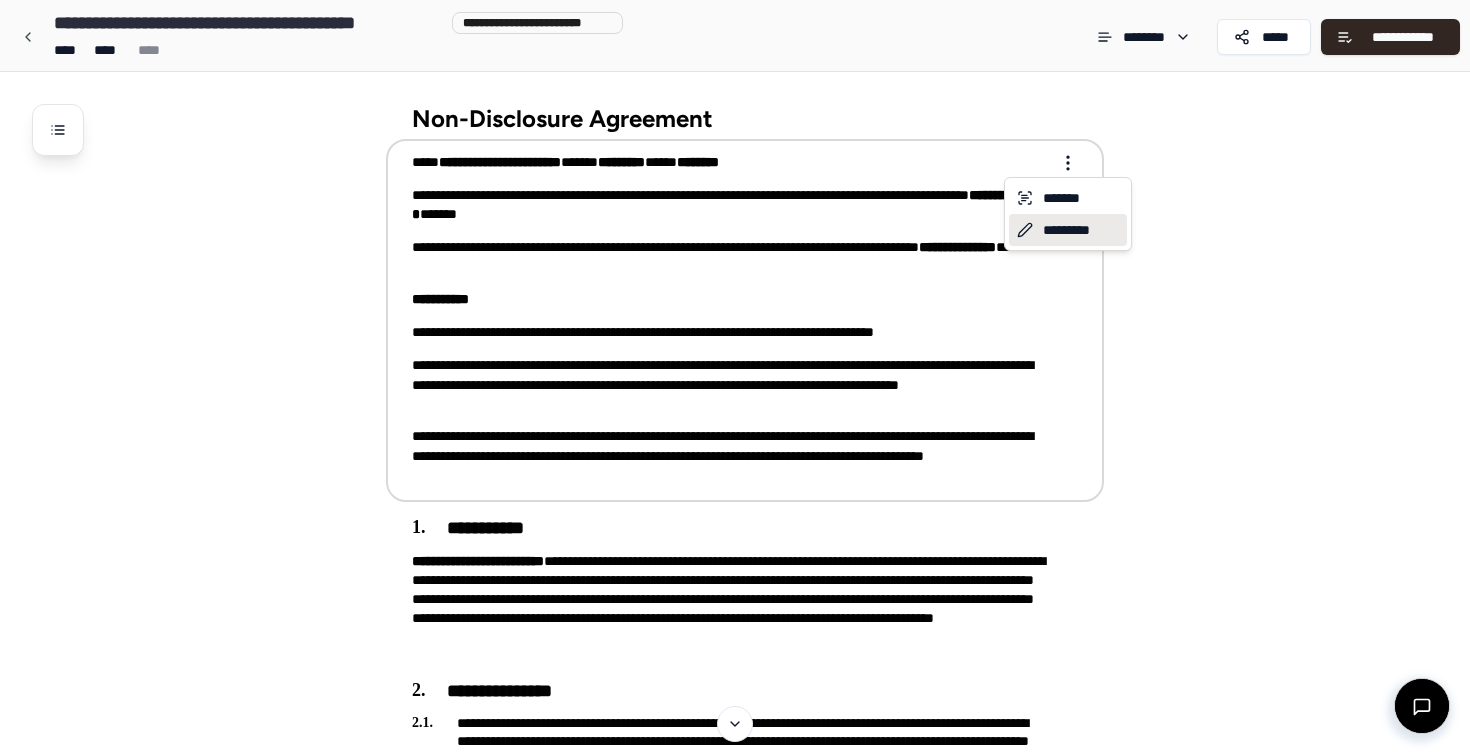 click on "*********" at bounding box center (1068, 230) 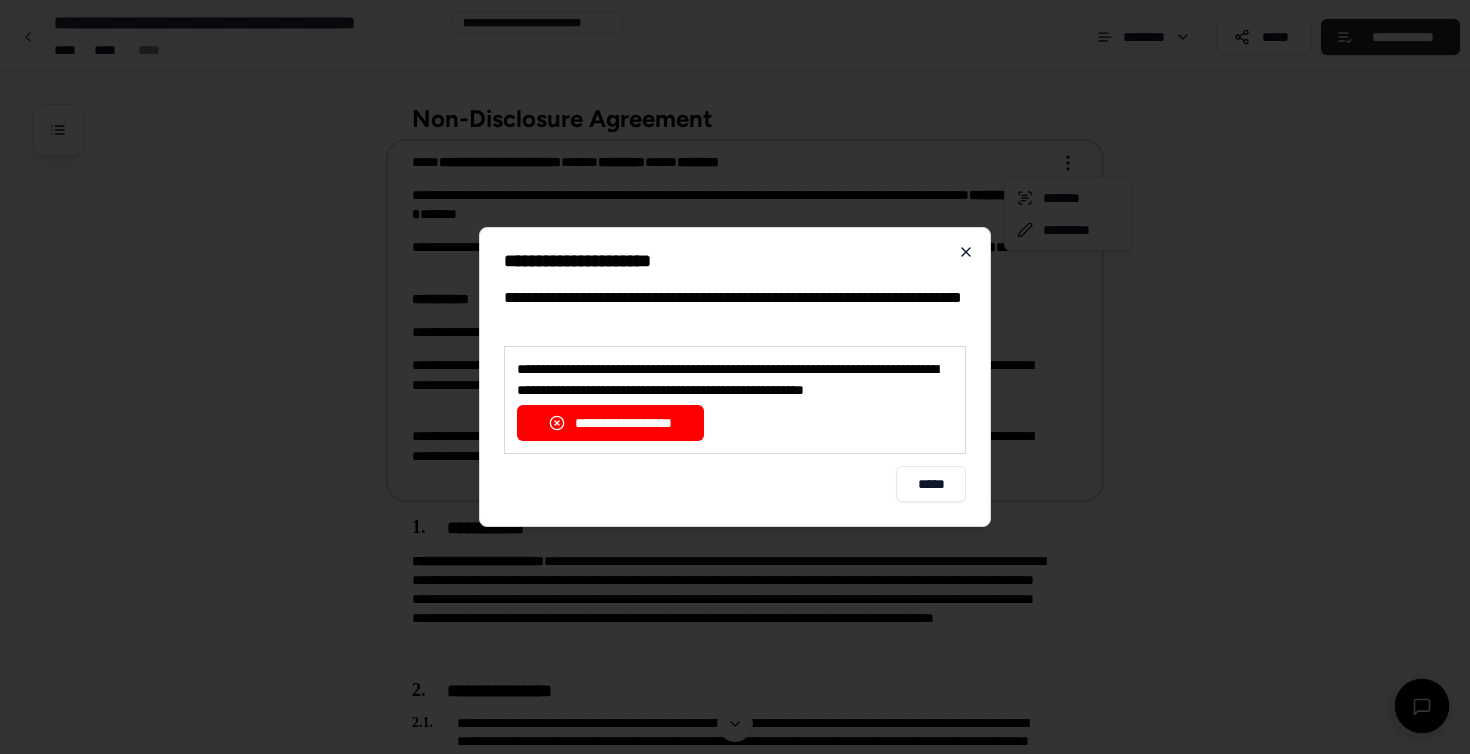 click 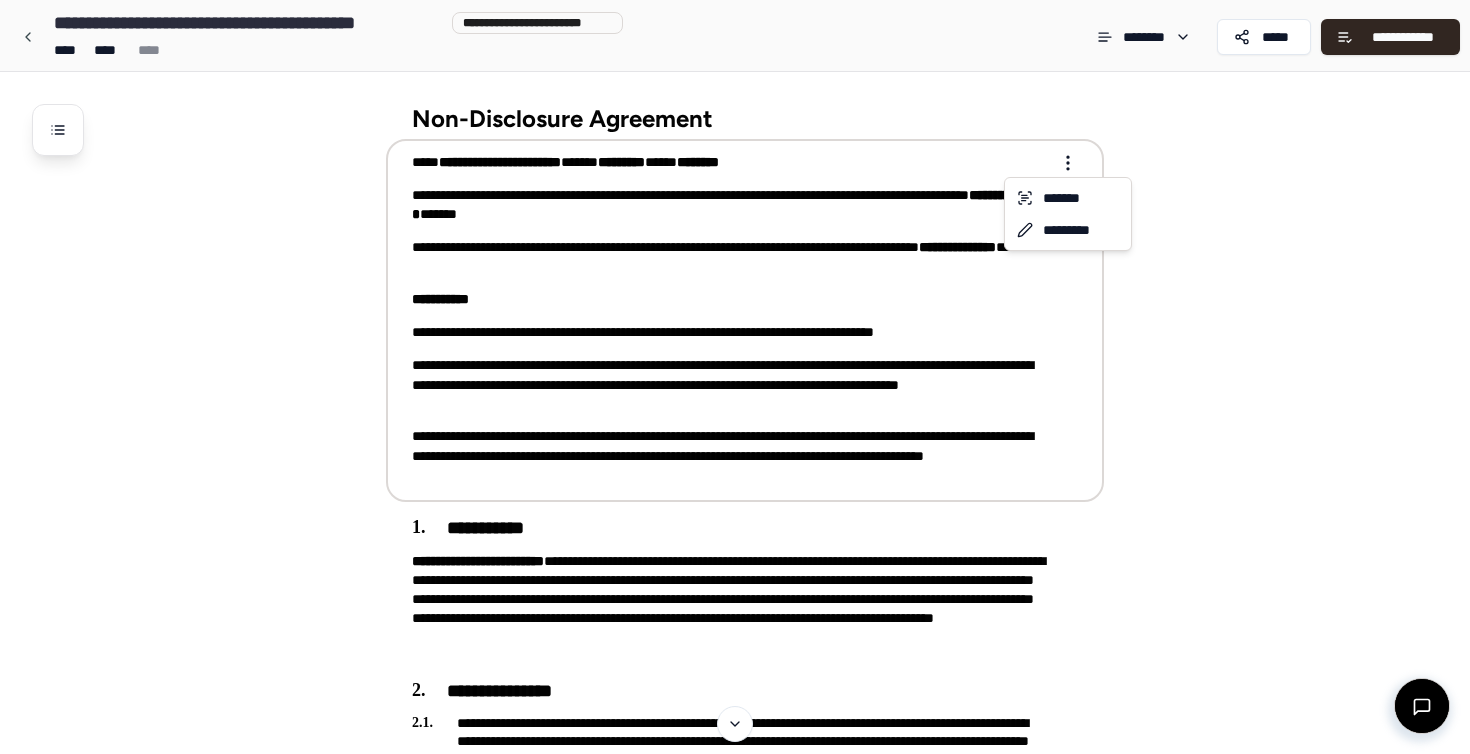 click on "**********" at bounding box center [735, 1199] 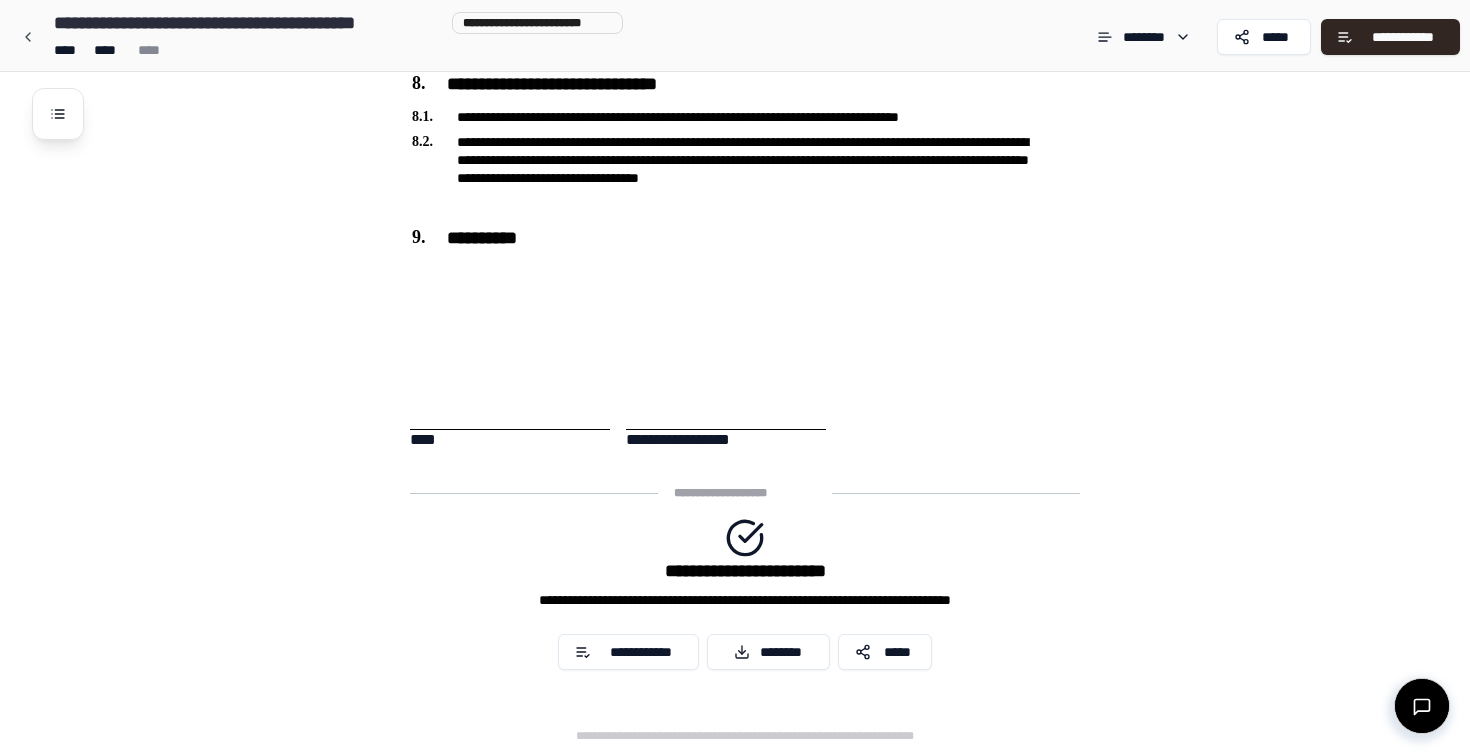 scroll, scrollTop: 1644, scrollLeft: 0, axis: vertical 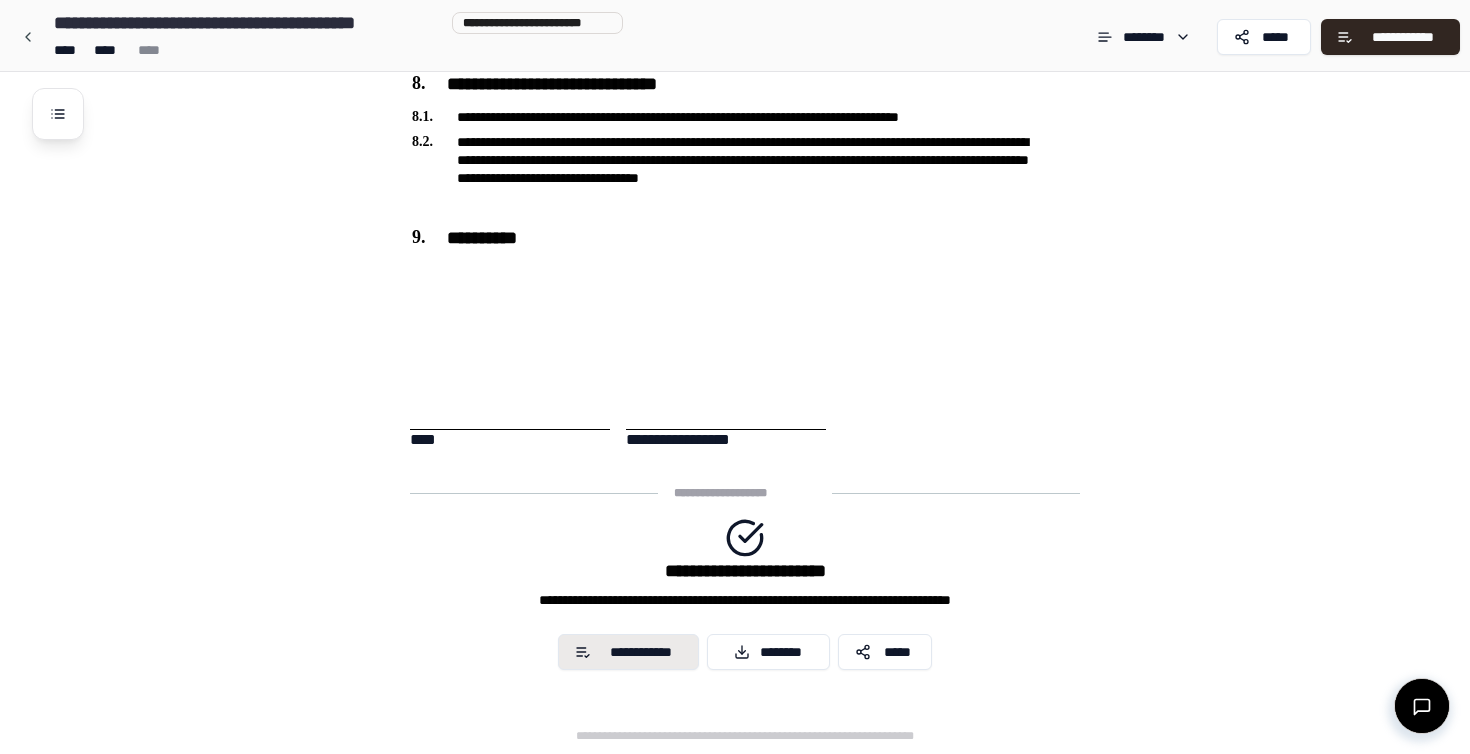 click on "**********" at bounding box center (641, 652) 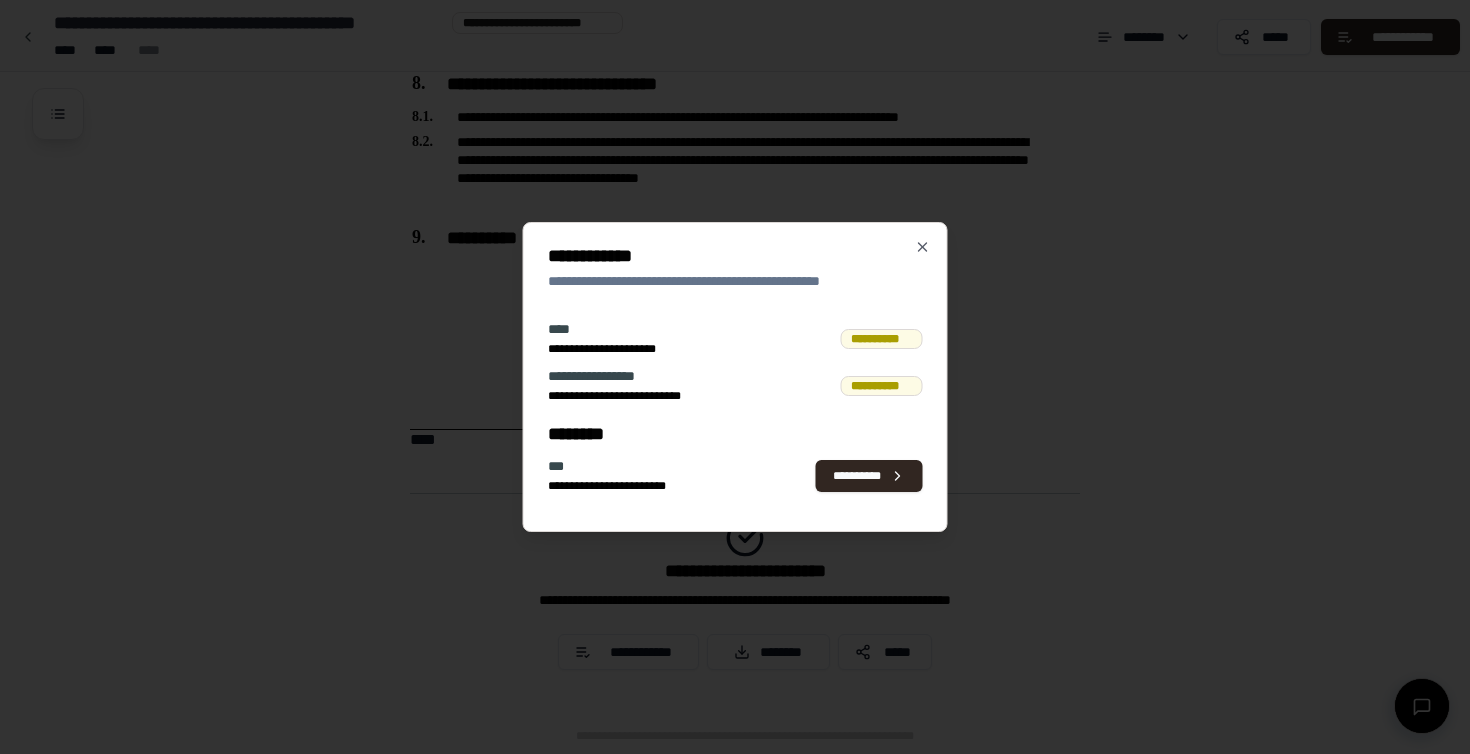 click on "**********" at bounding box center (735, 377) 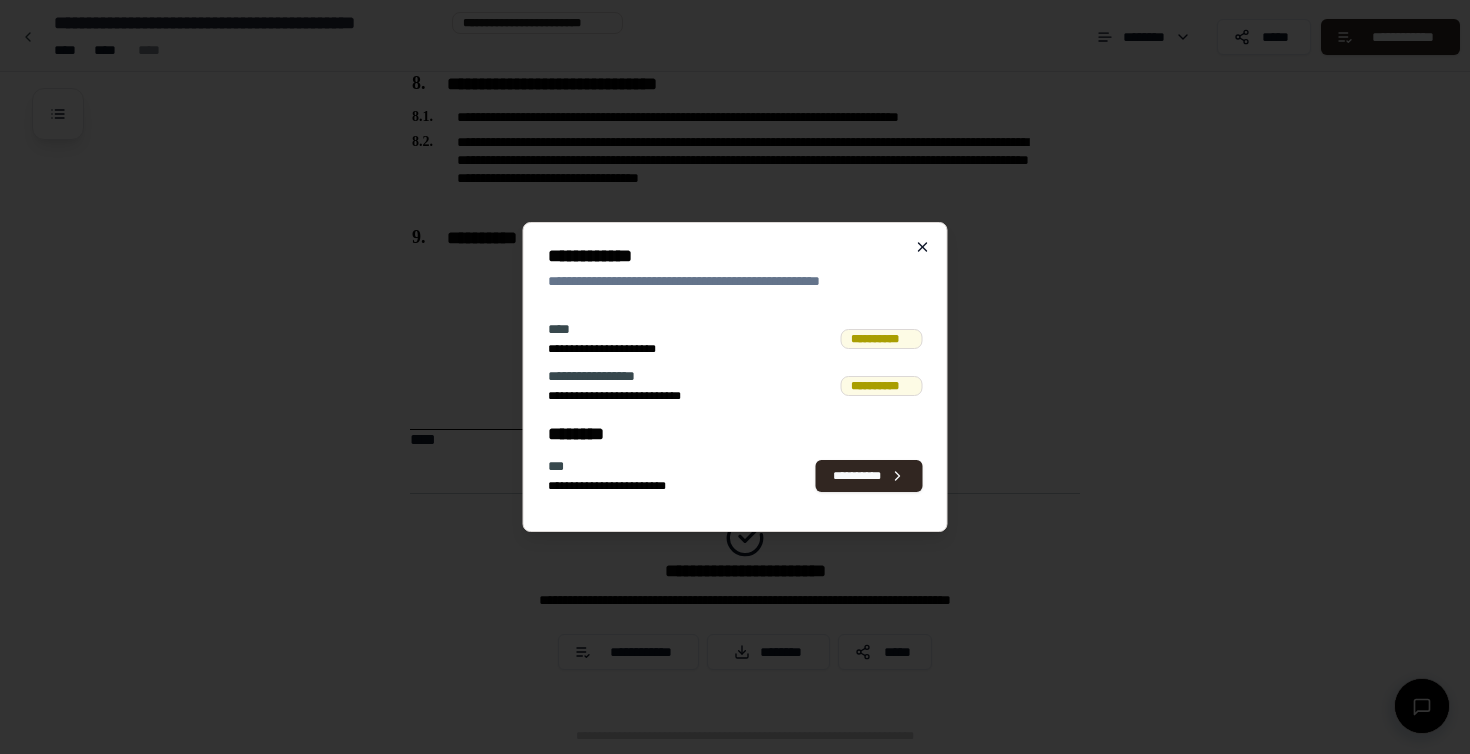 click 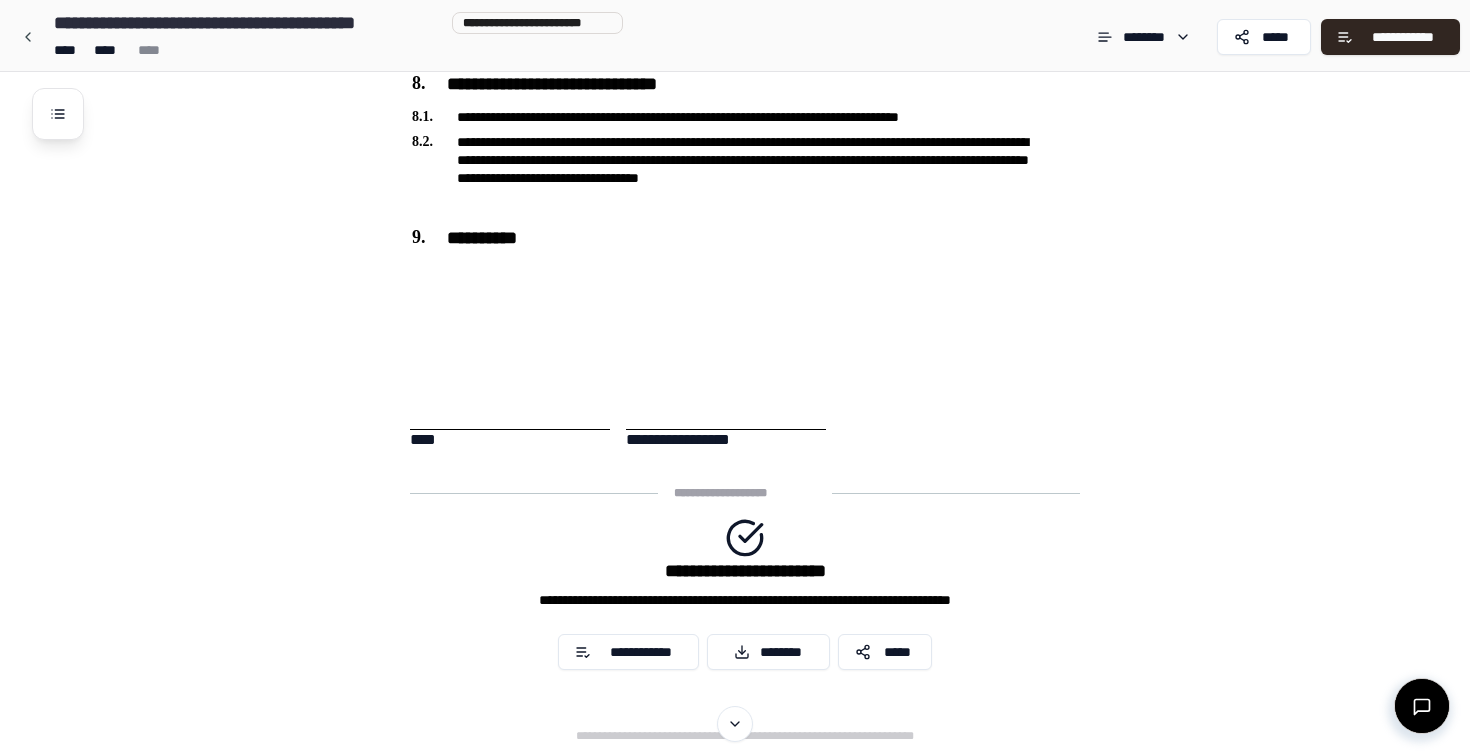 scroll, scrollTop: 1556, scrollLeft: 0, axis: vertical 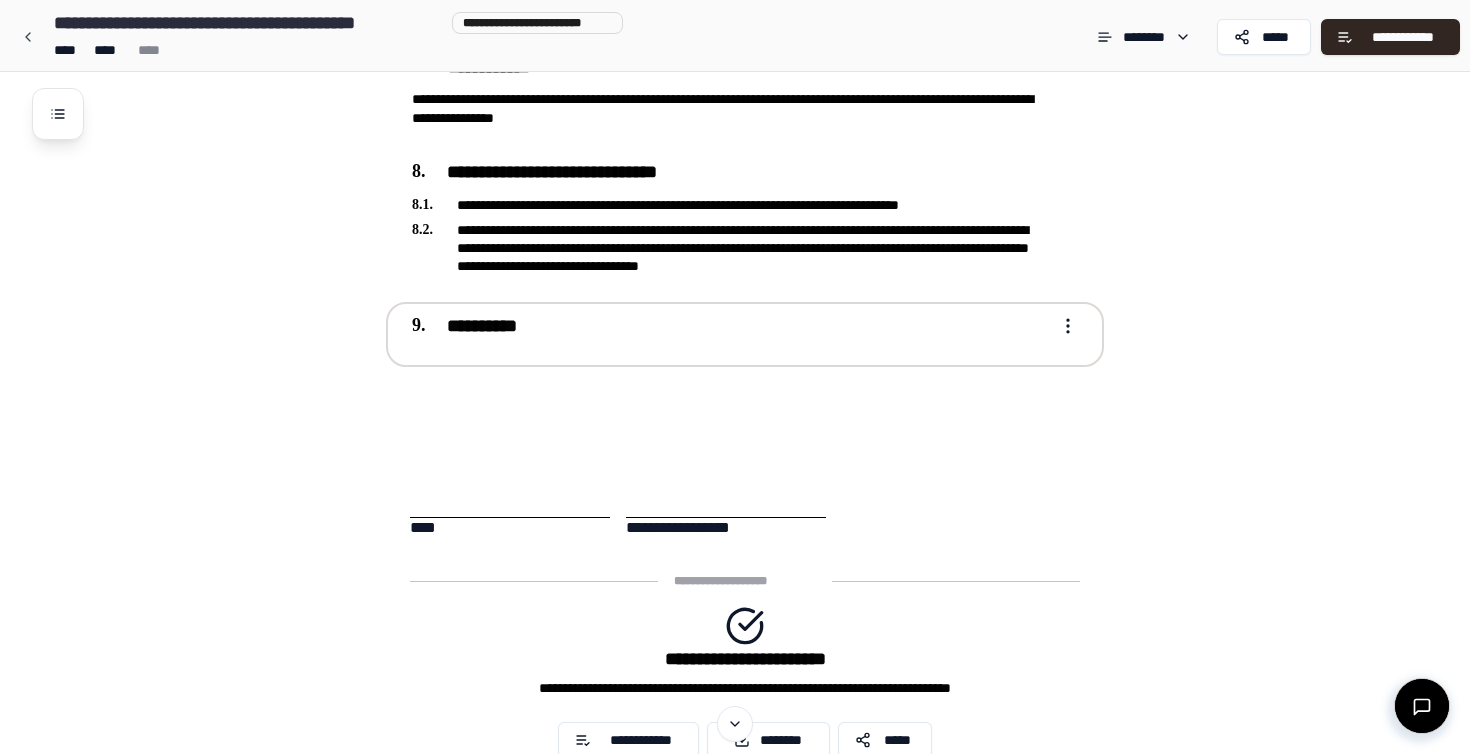 click on "**********" at bounding box center [731, 326] 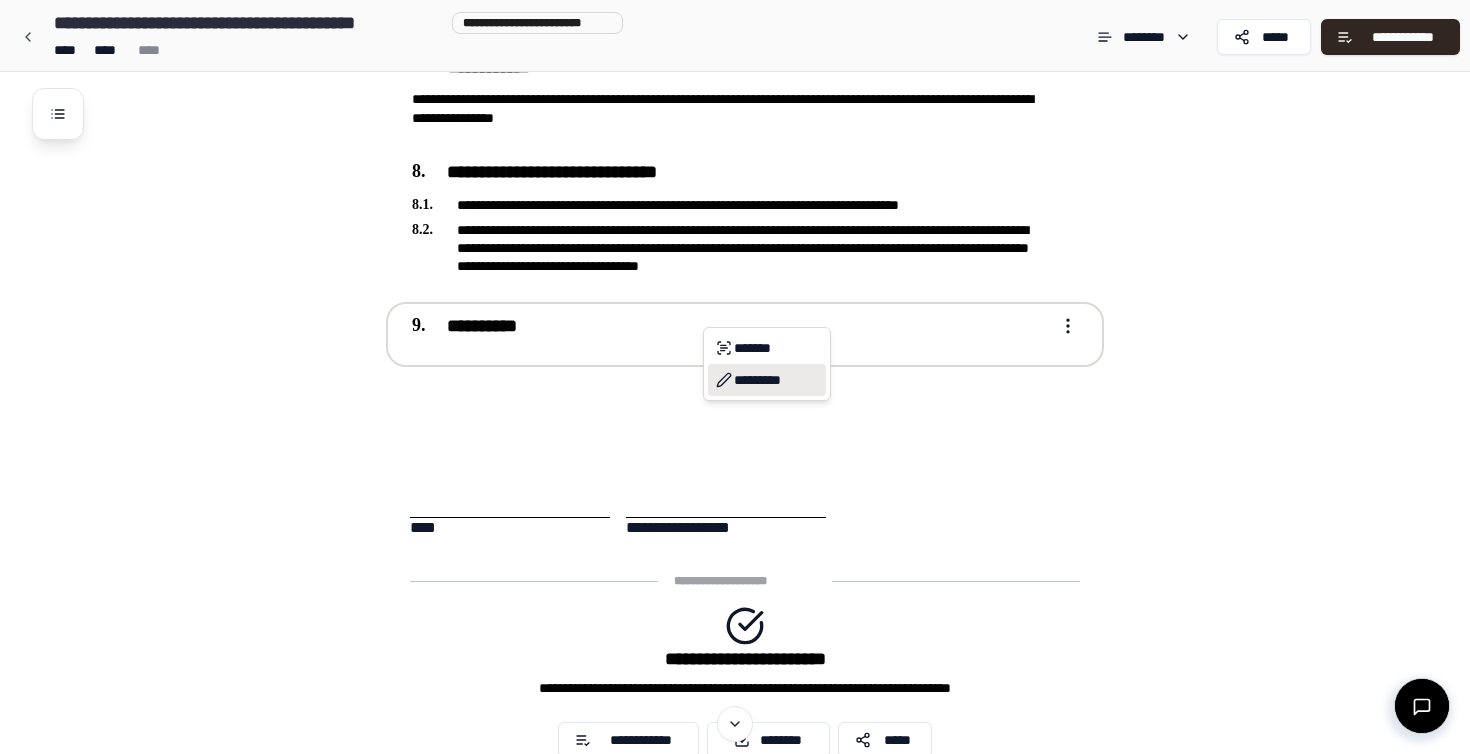 click on "*********" at bounding box center [767, 380] 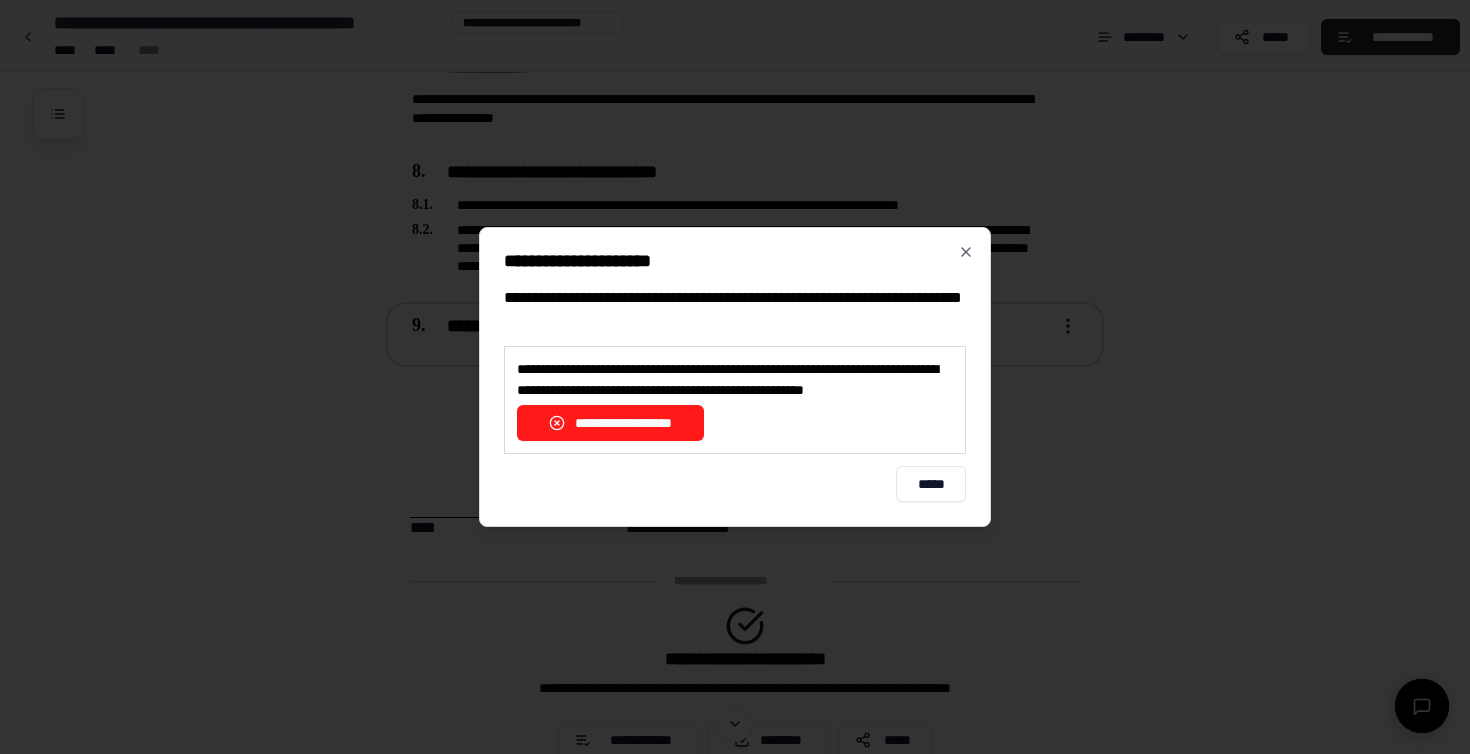 click on "**********" at bounding box center [610, 423] 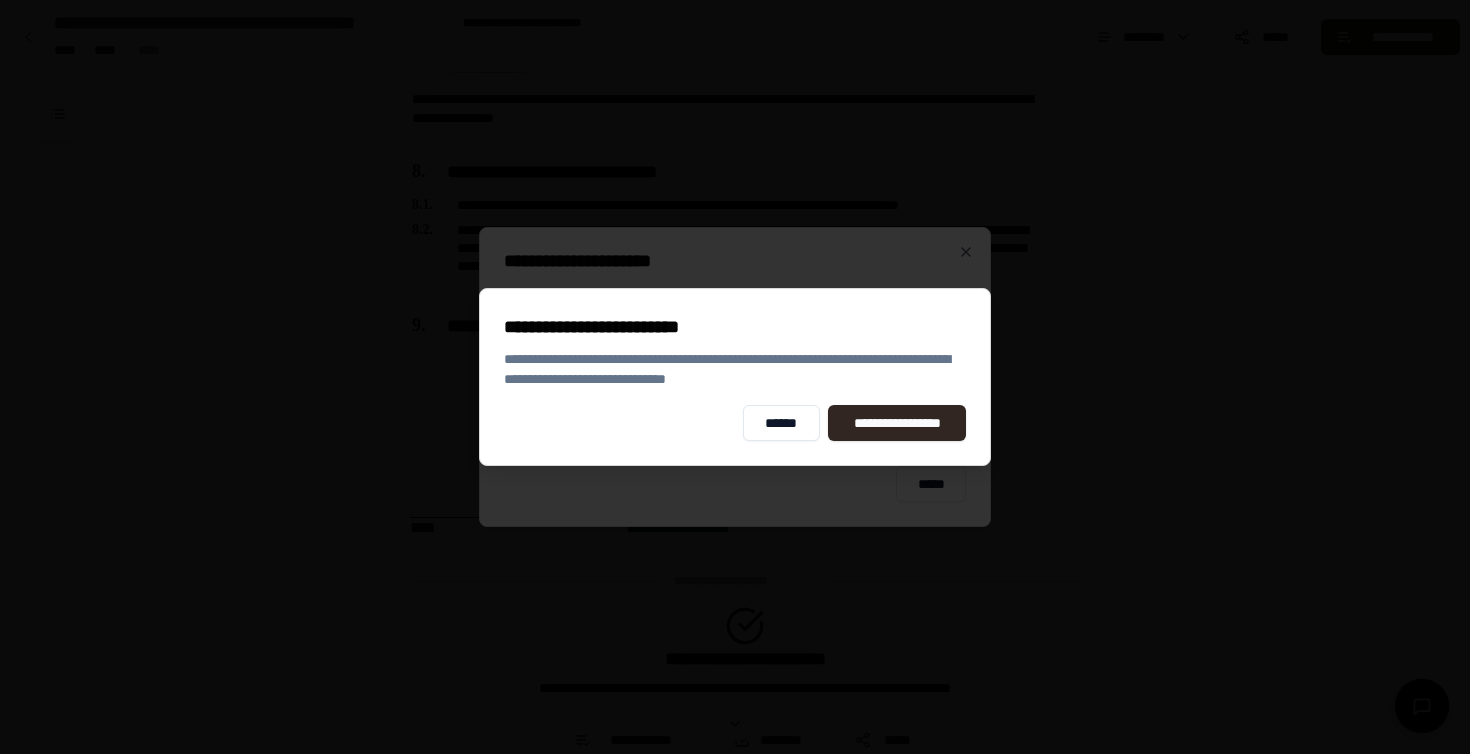 click on "**********" at bounding box center [735, 377] 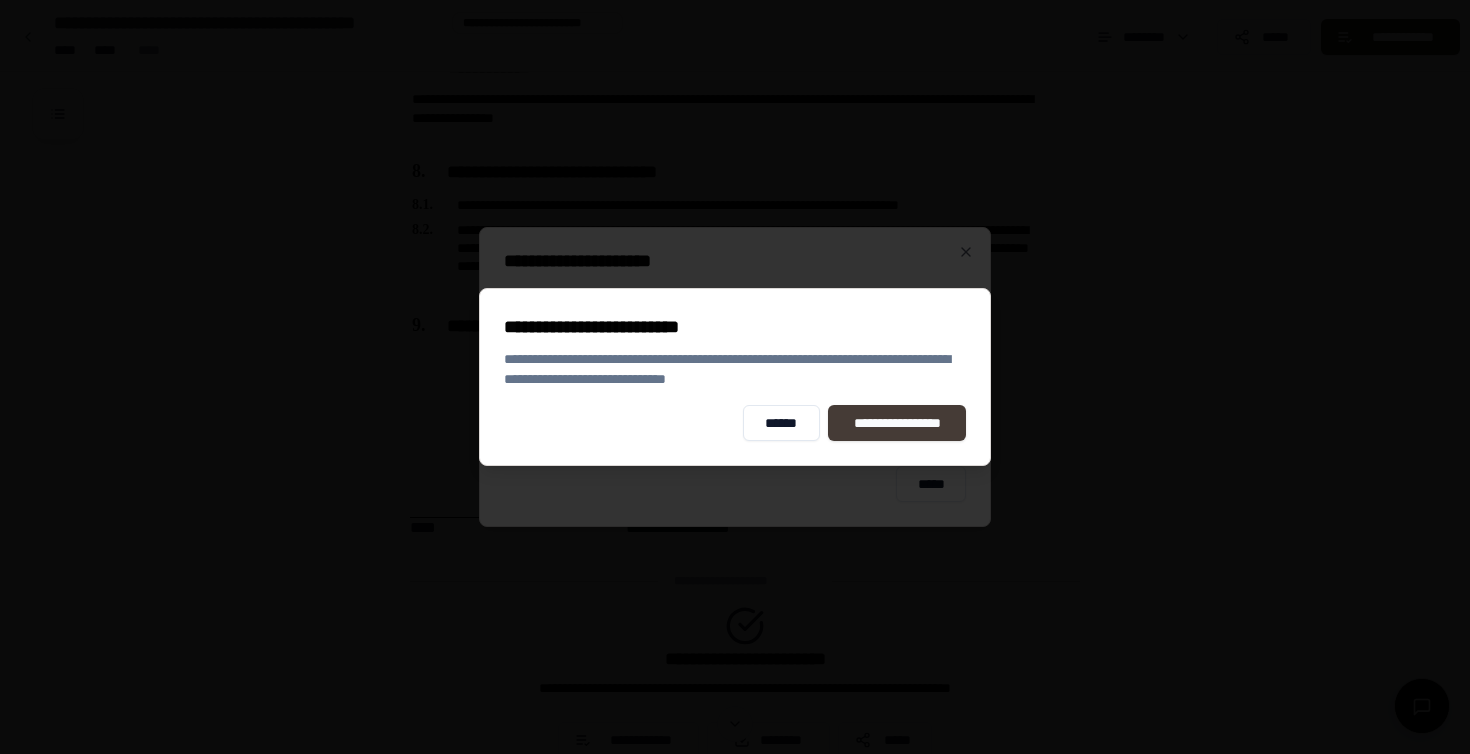 click on "**********" at bounding box center (897, 423) 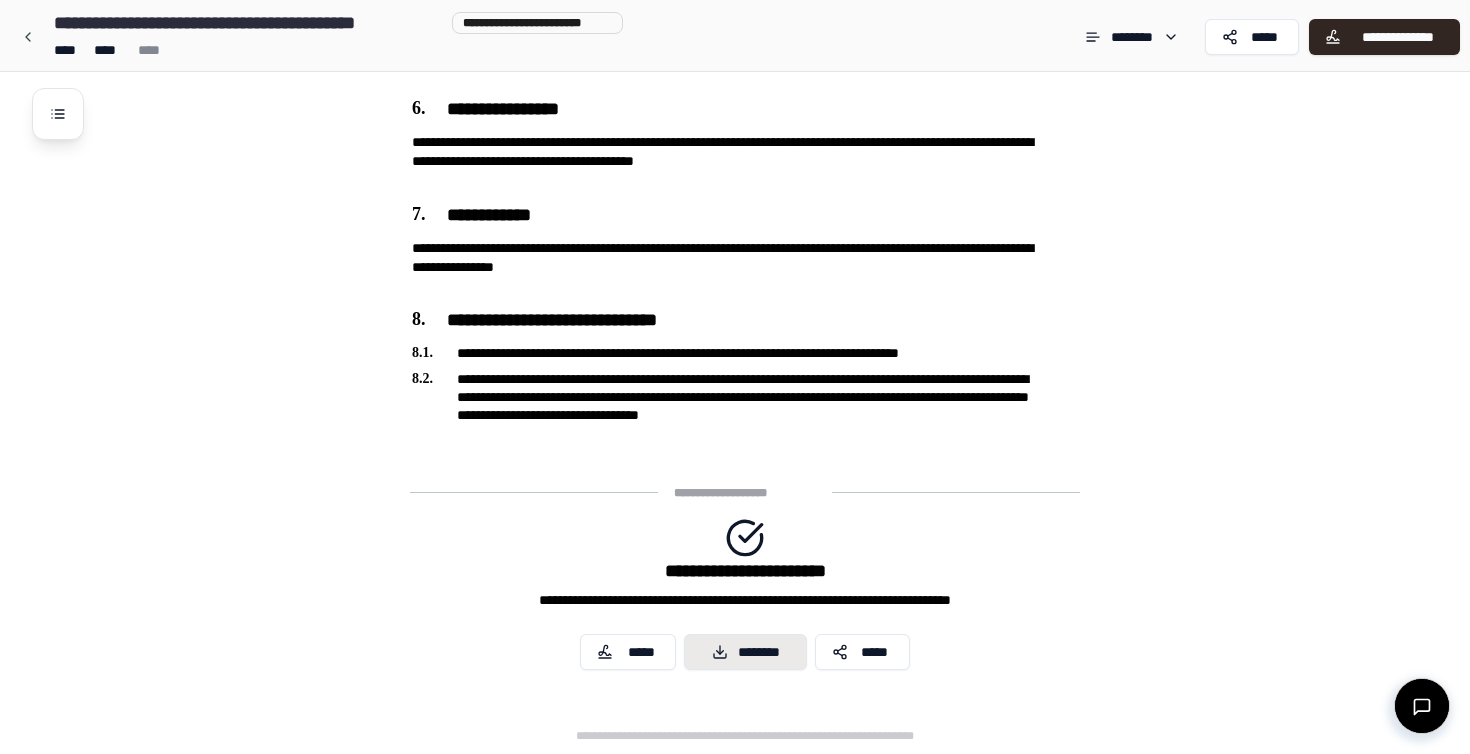 scroll, scrollTop: 1408, scrollLeft: 0, axis: vertical 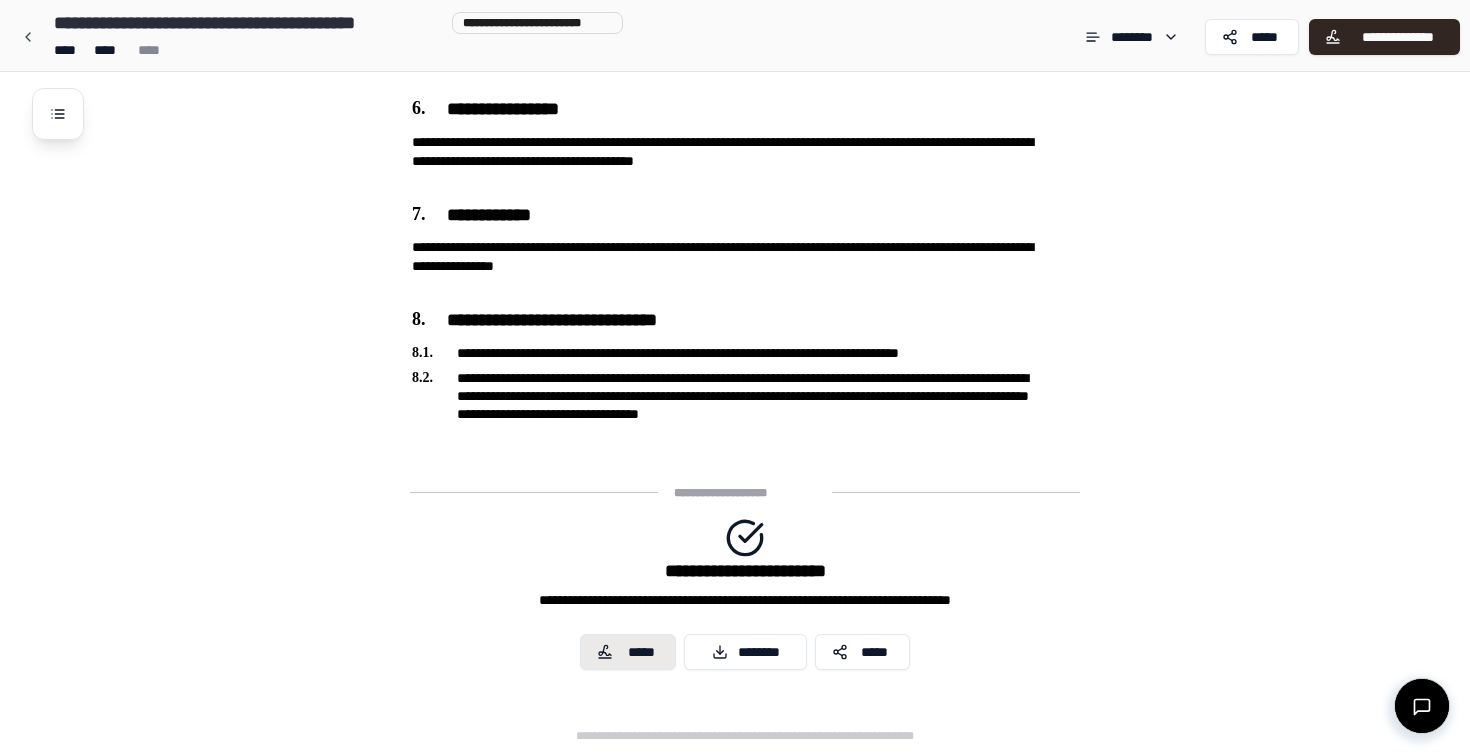 click on "*****" at bounding box center [641, 652] 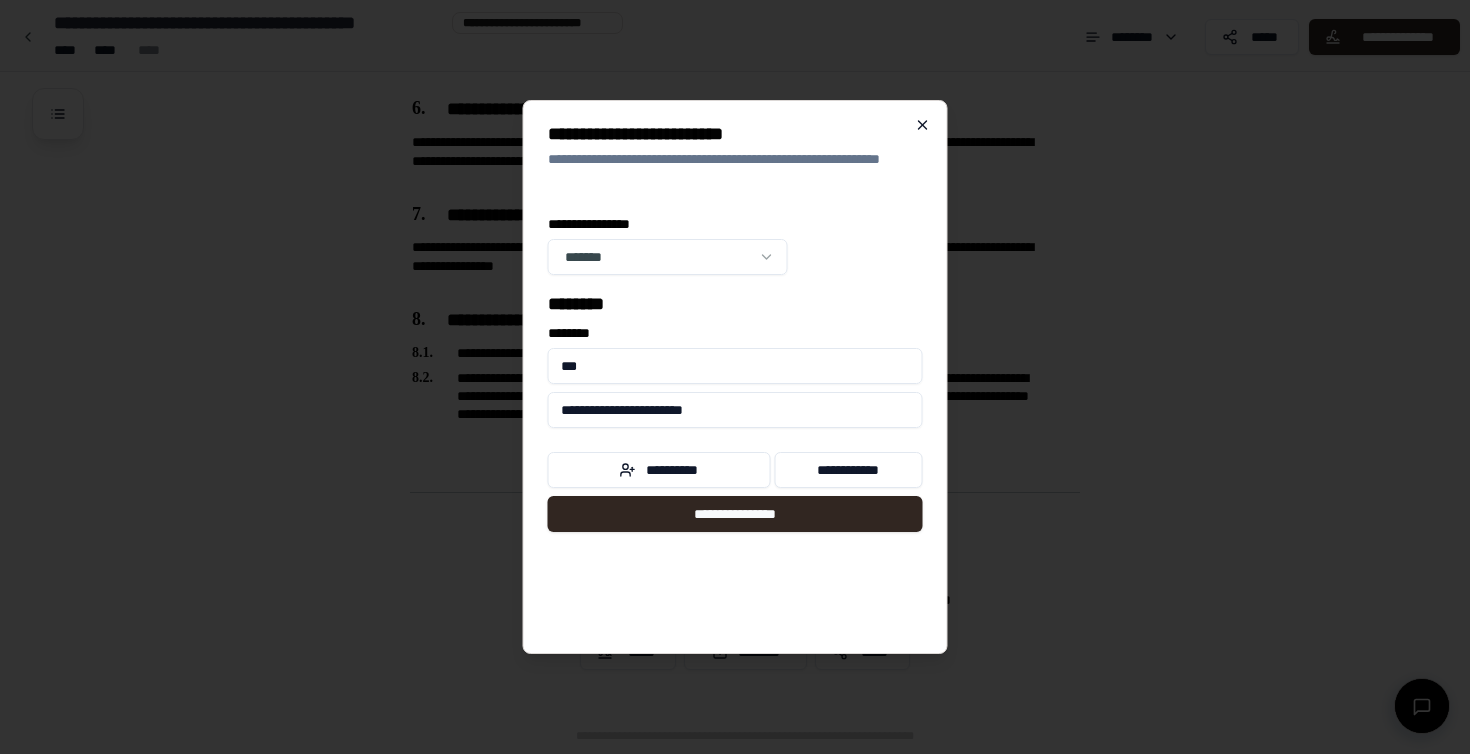 click 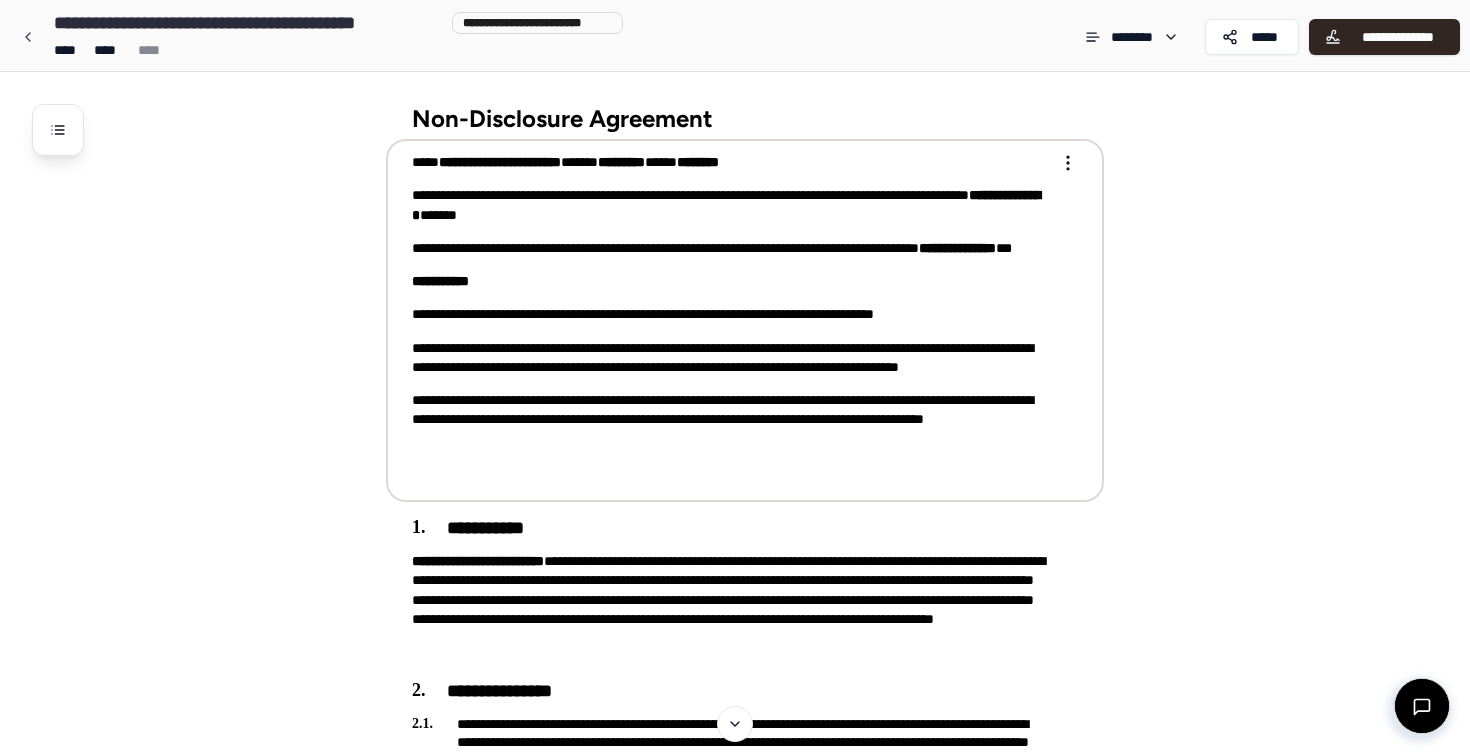 scroll, scrollTop: 0, scrollLeft: 0, axis: both 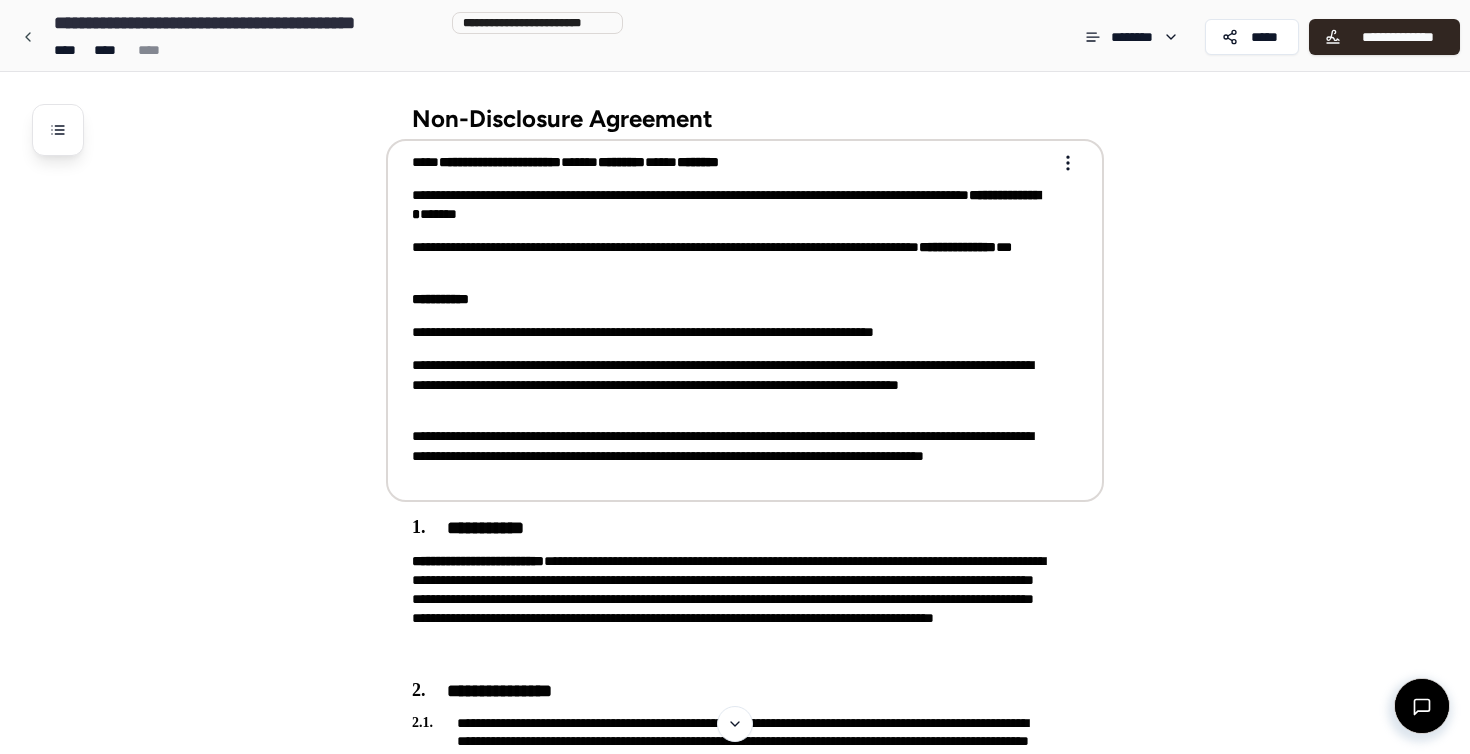 click on "**********" at bounding box center [731, 257] 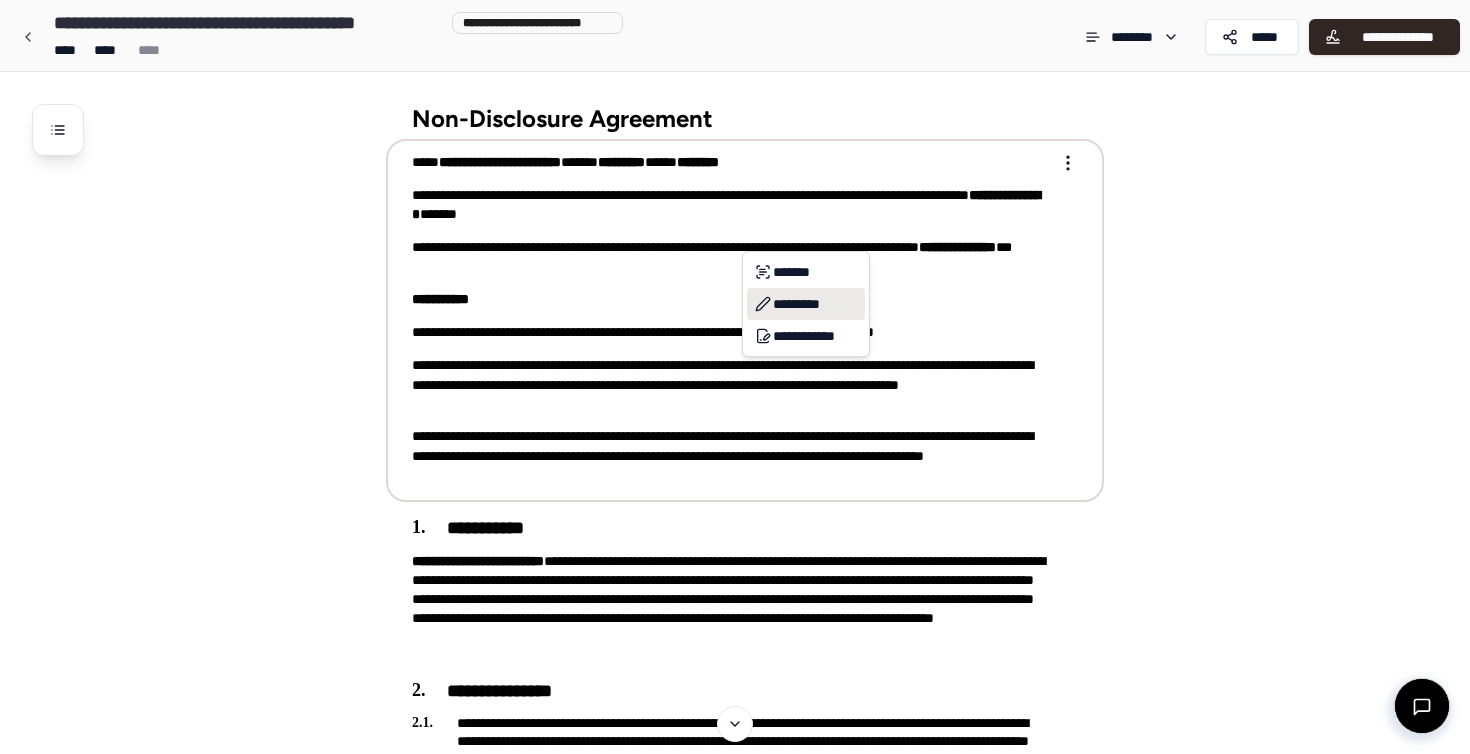 click on "*********" at bounding box center [806, 304] 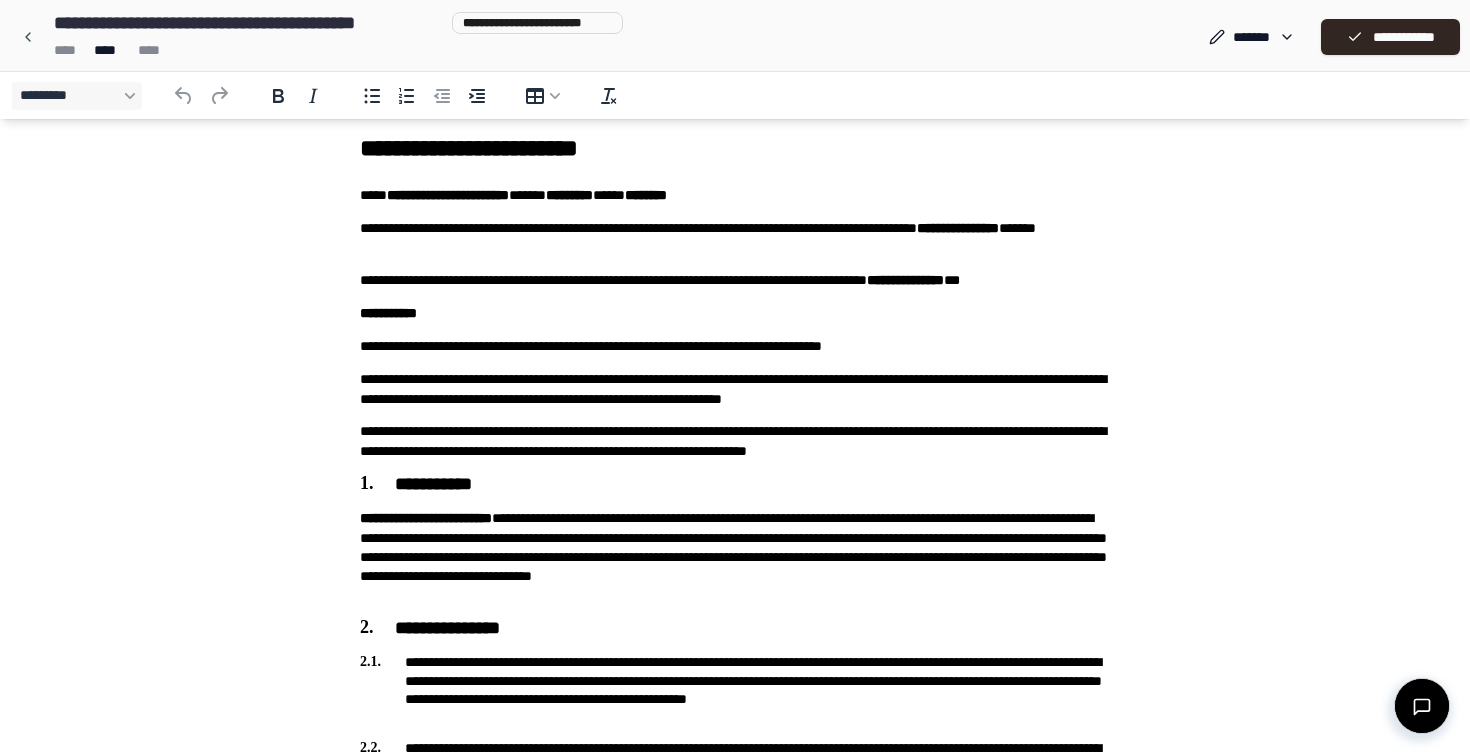 scroll, scrollTop: 18, scrollLeft: 0, axis: vertical 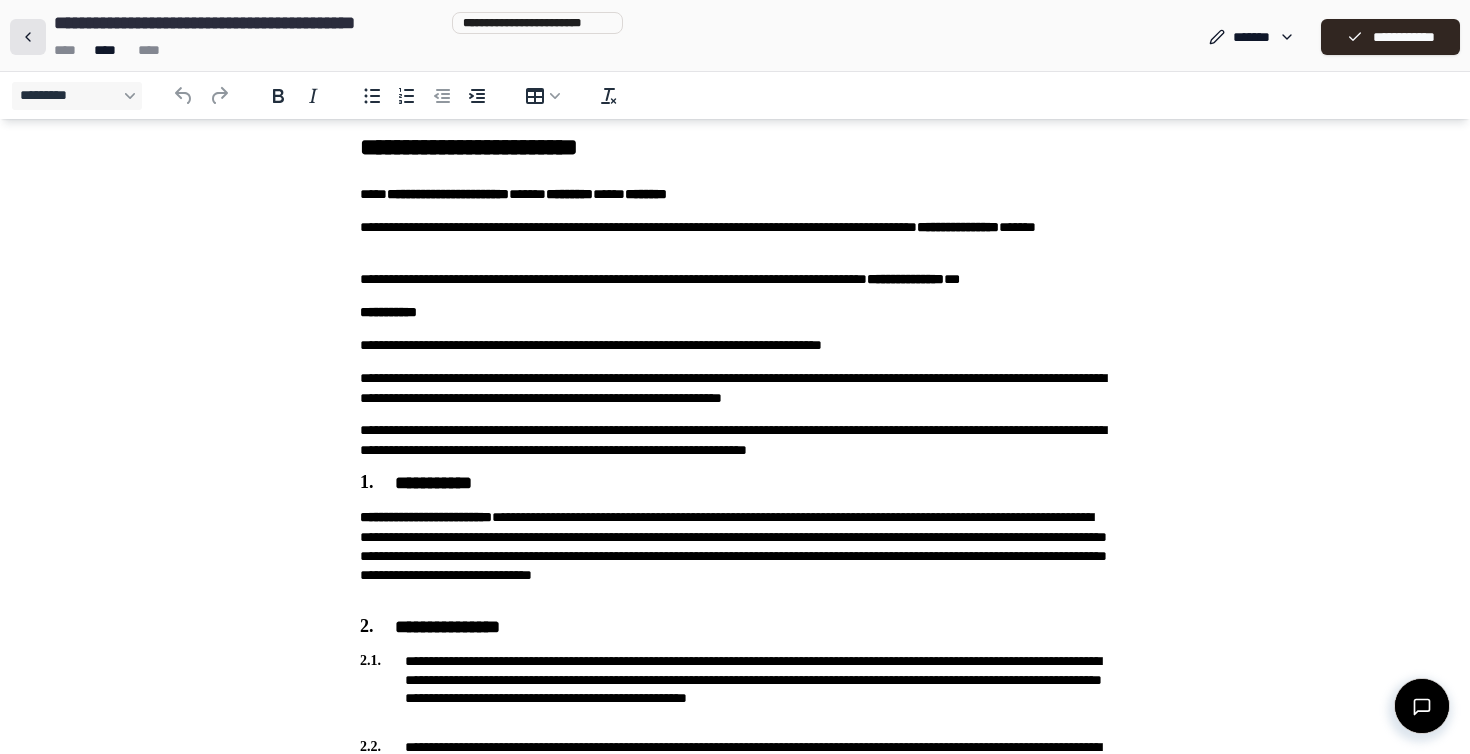 click at bounding box center [28, 37] 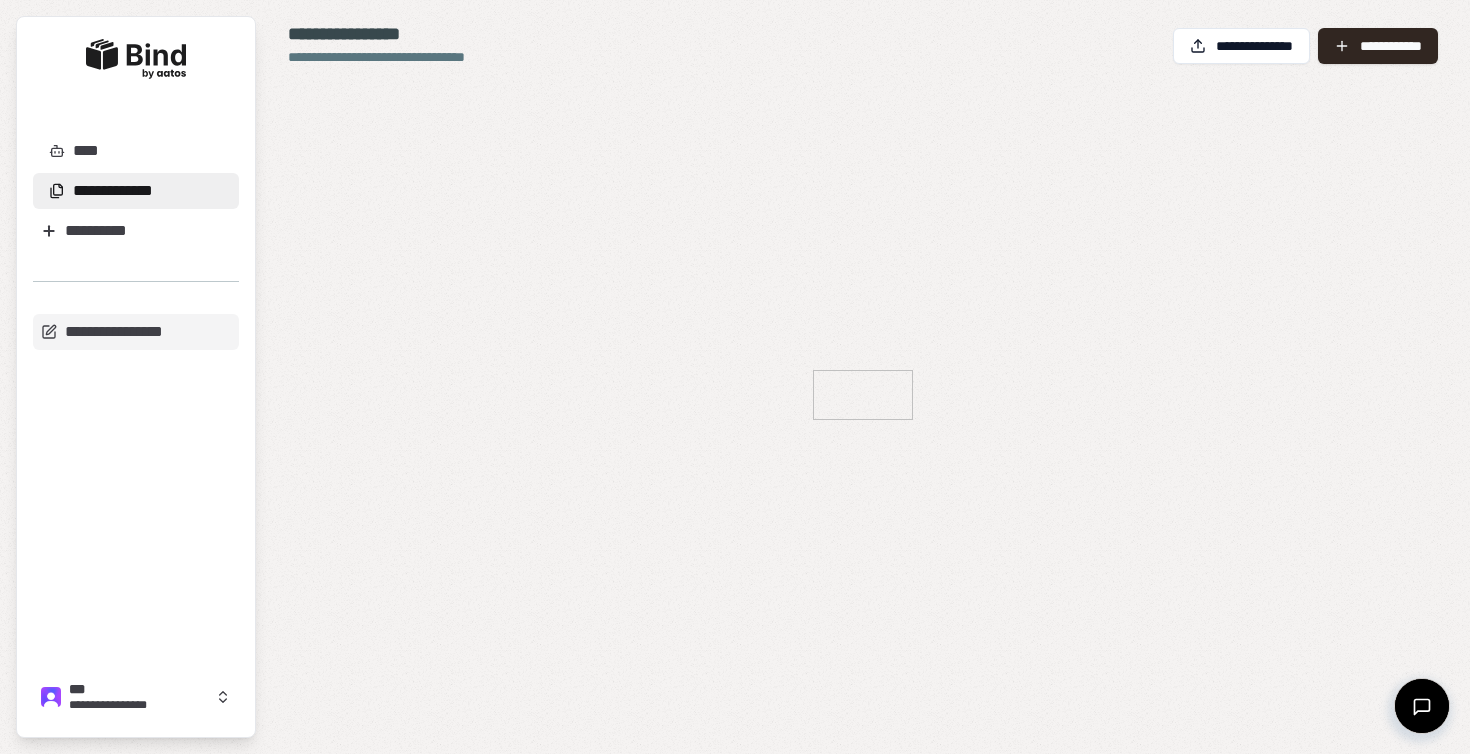 scroll, scrollTop: 0, scrollLeft: 0, axis: both 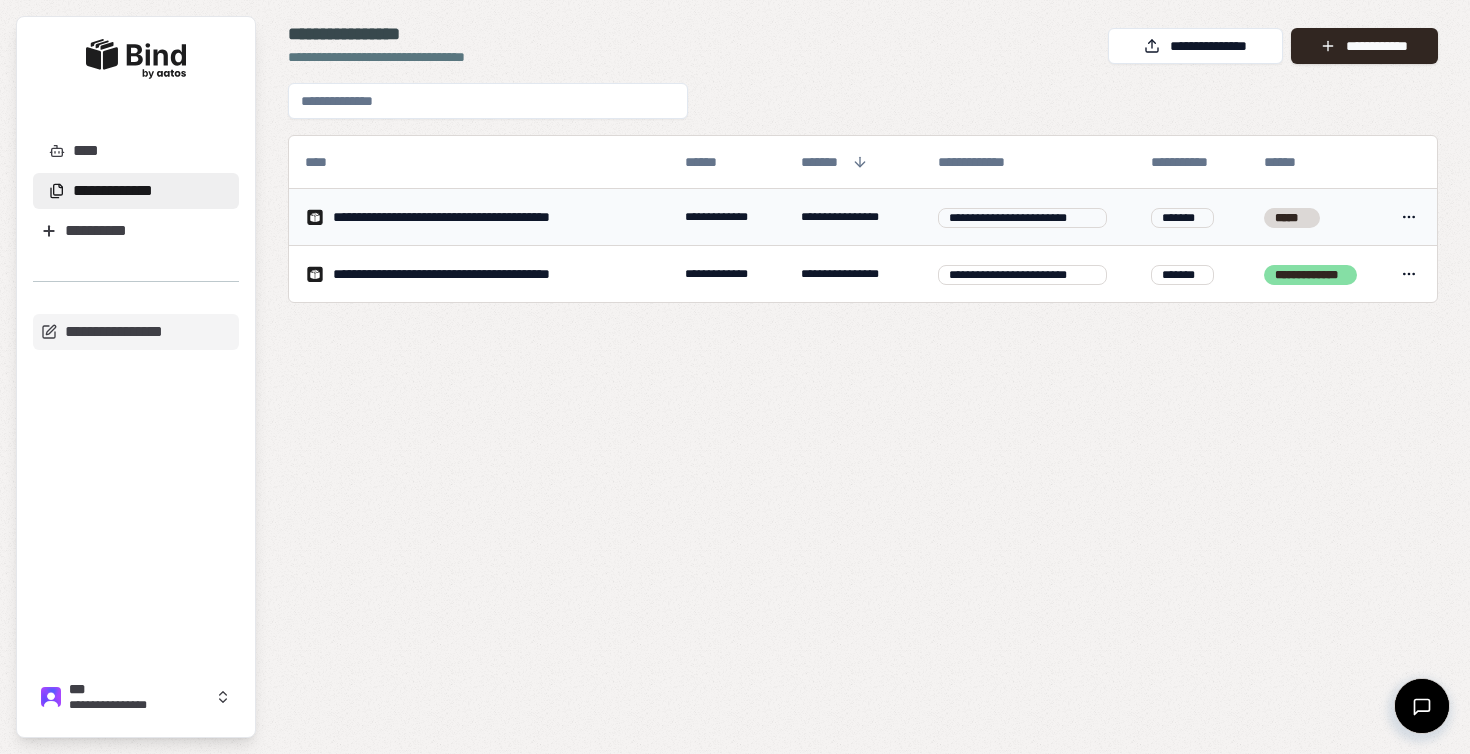 click 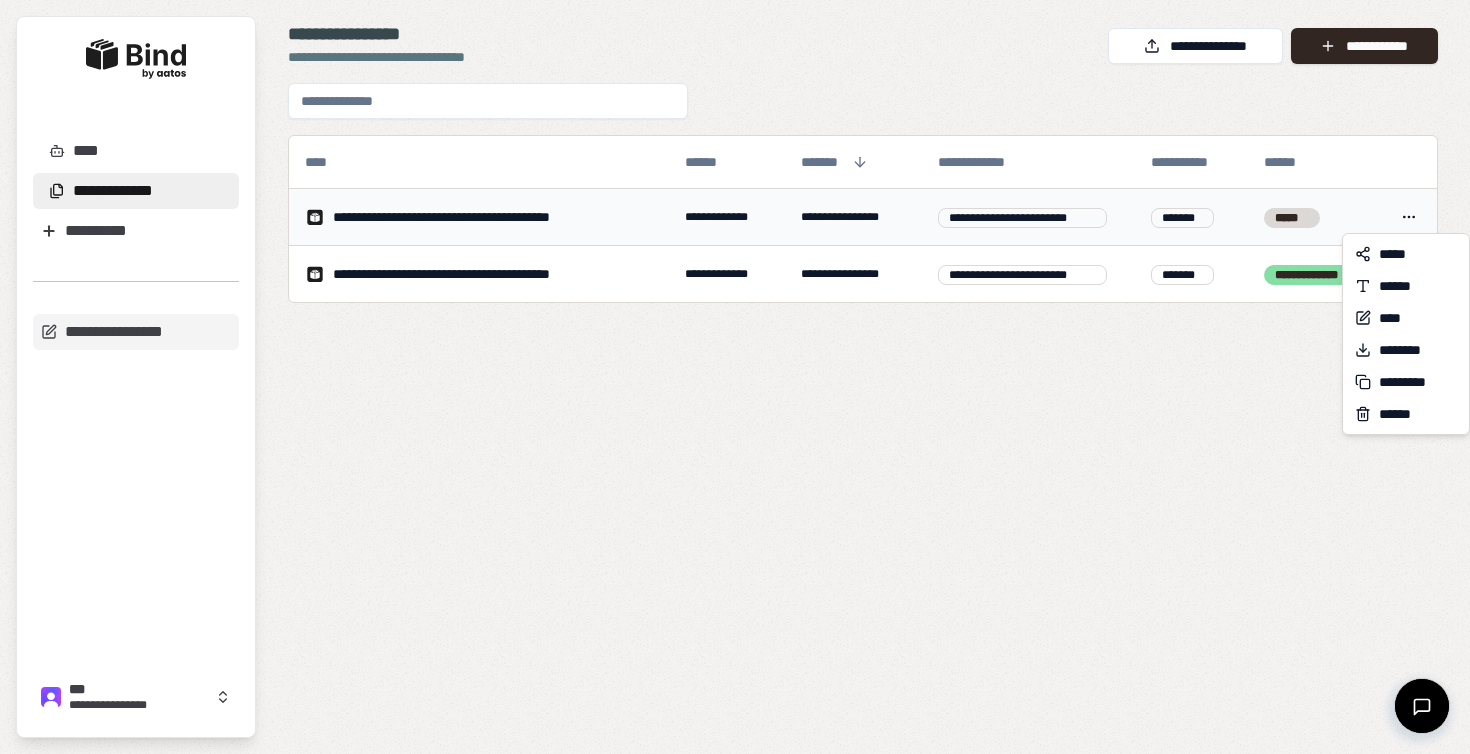 click on "**********" at bounding box center (735, 377) 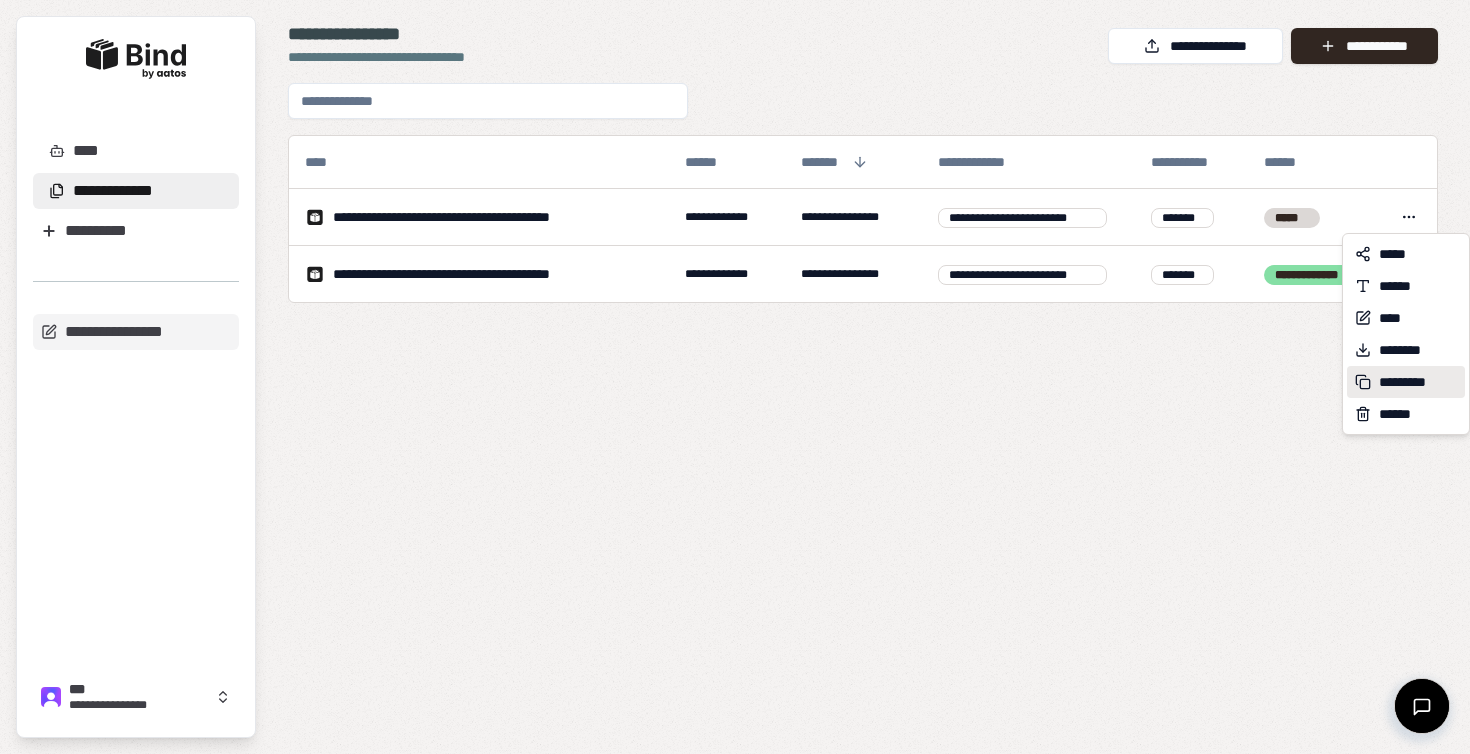 click on "*********" at bounding box center (1409, 382) 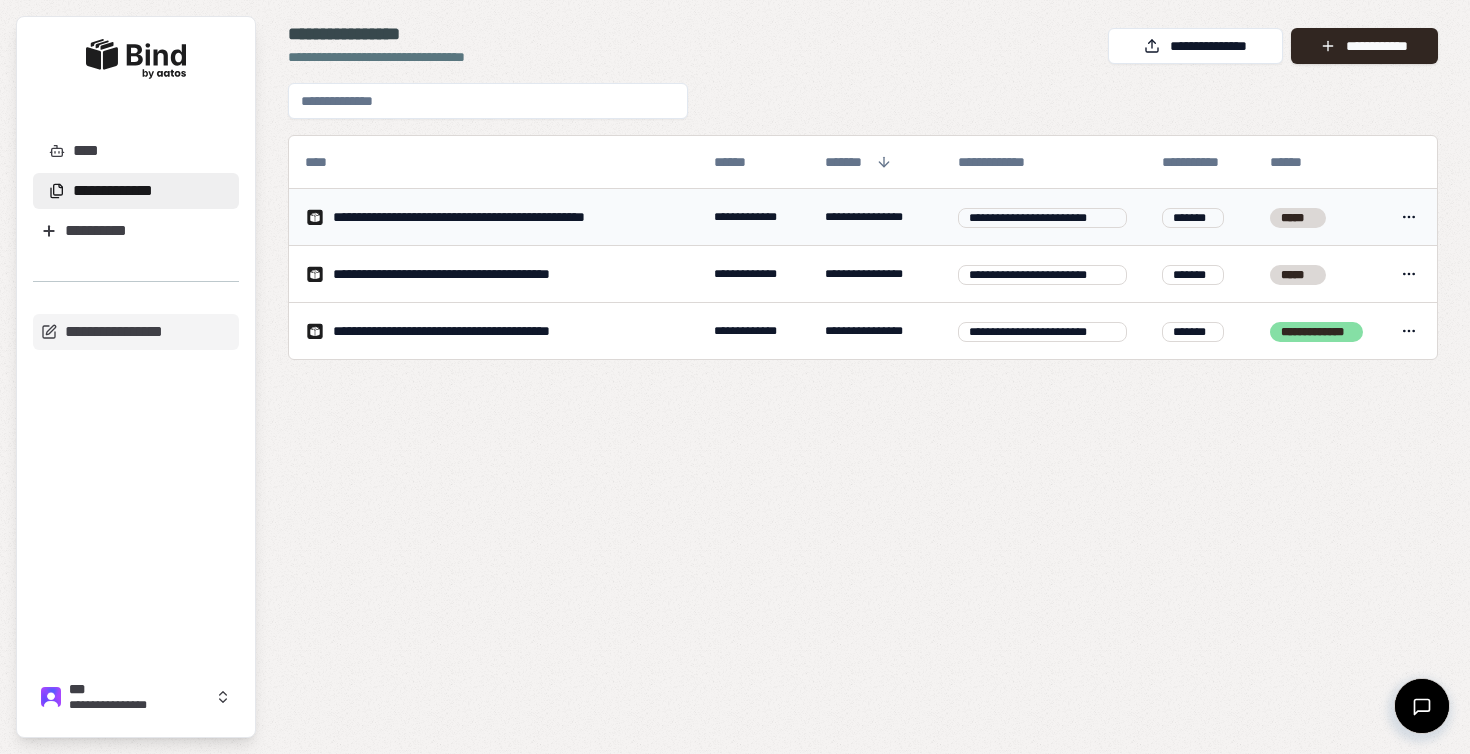 click on "**********" at bounding box center [493, 217] 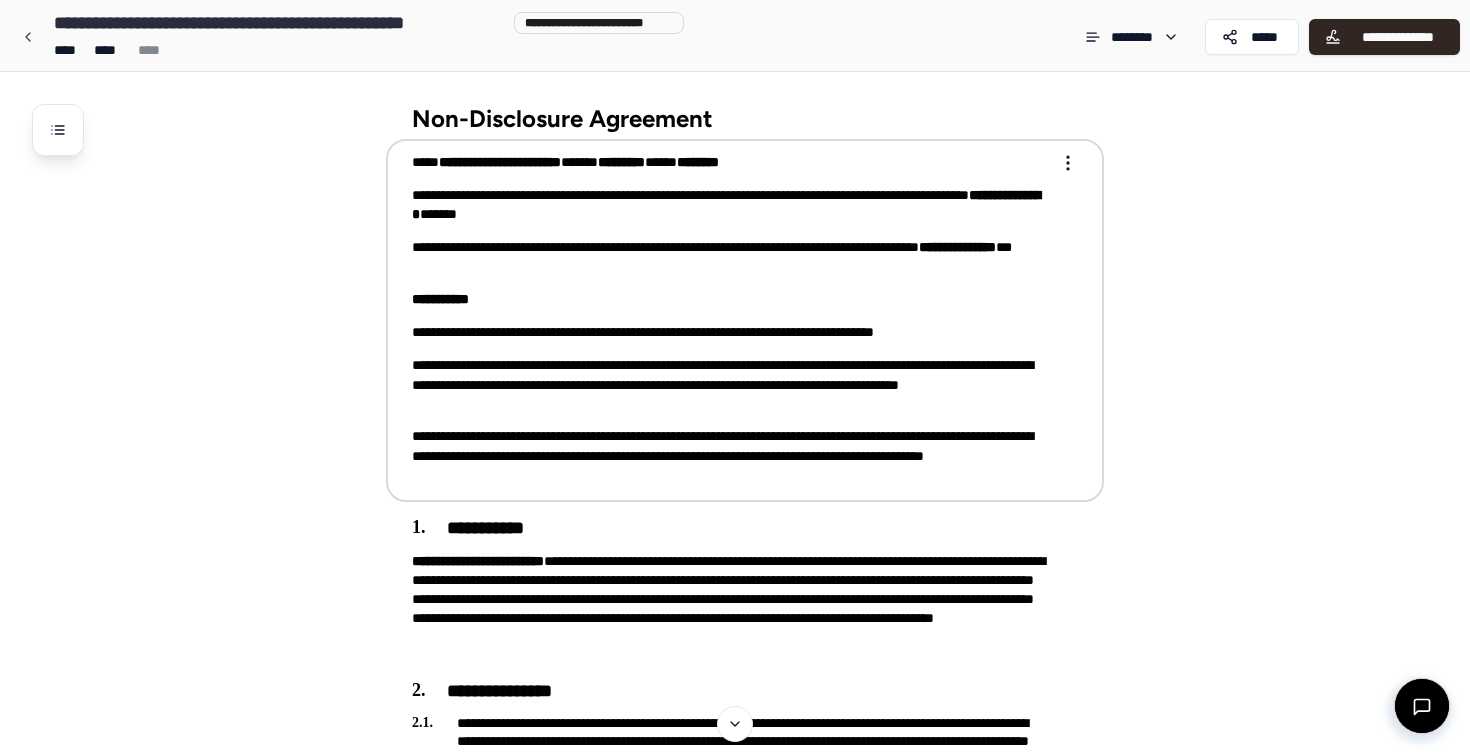 click on "**********" at bounding box center (731, 257) 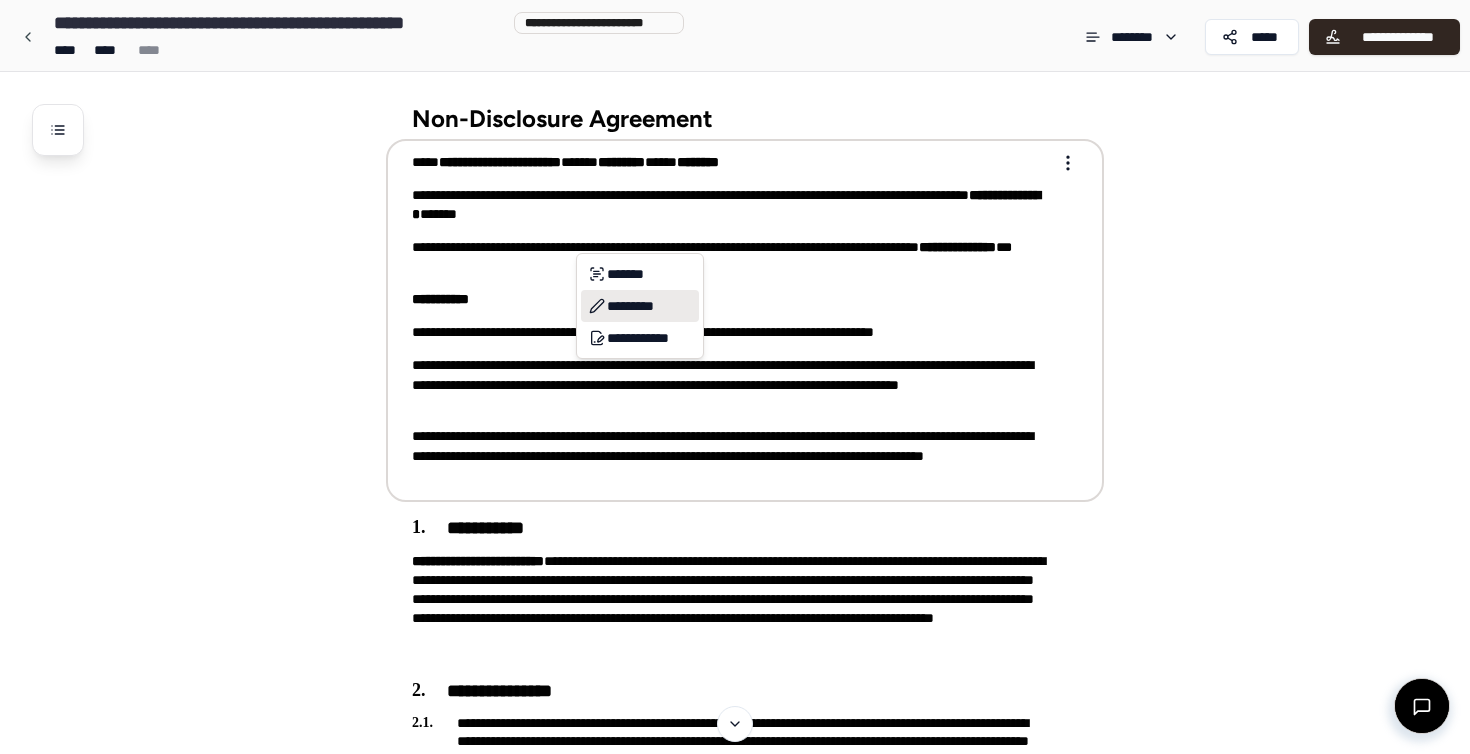 click on "*********" at bounding box center [640, 306] 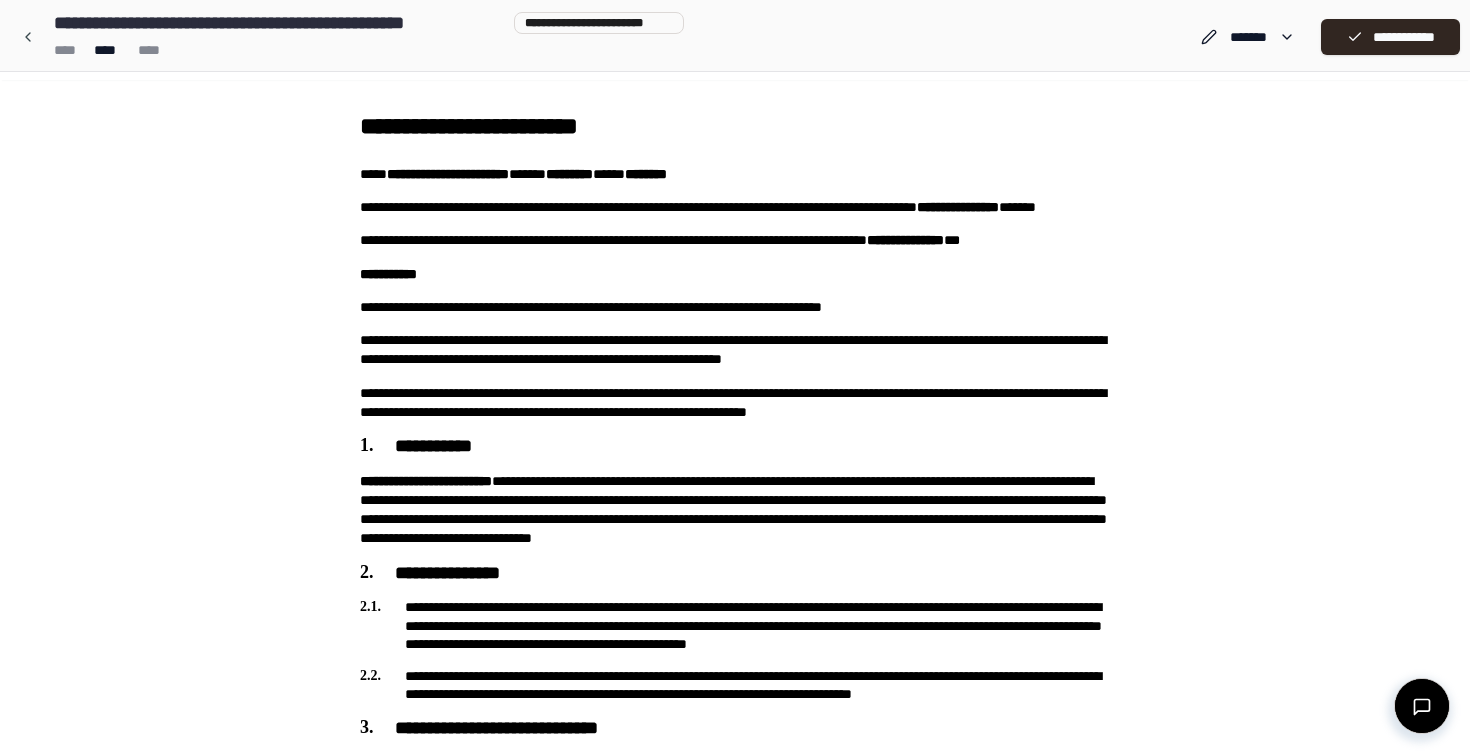 scroll, scrollTop: 0, scrollLeft: 0, axis: both 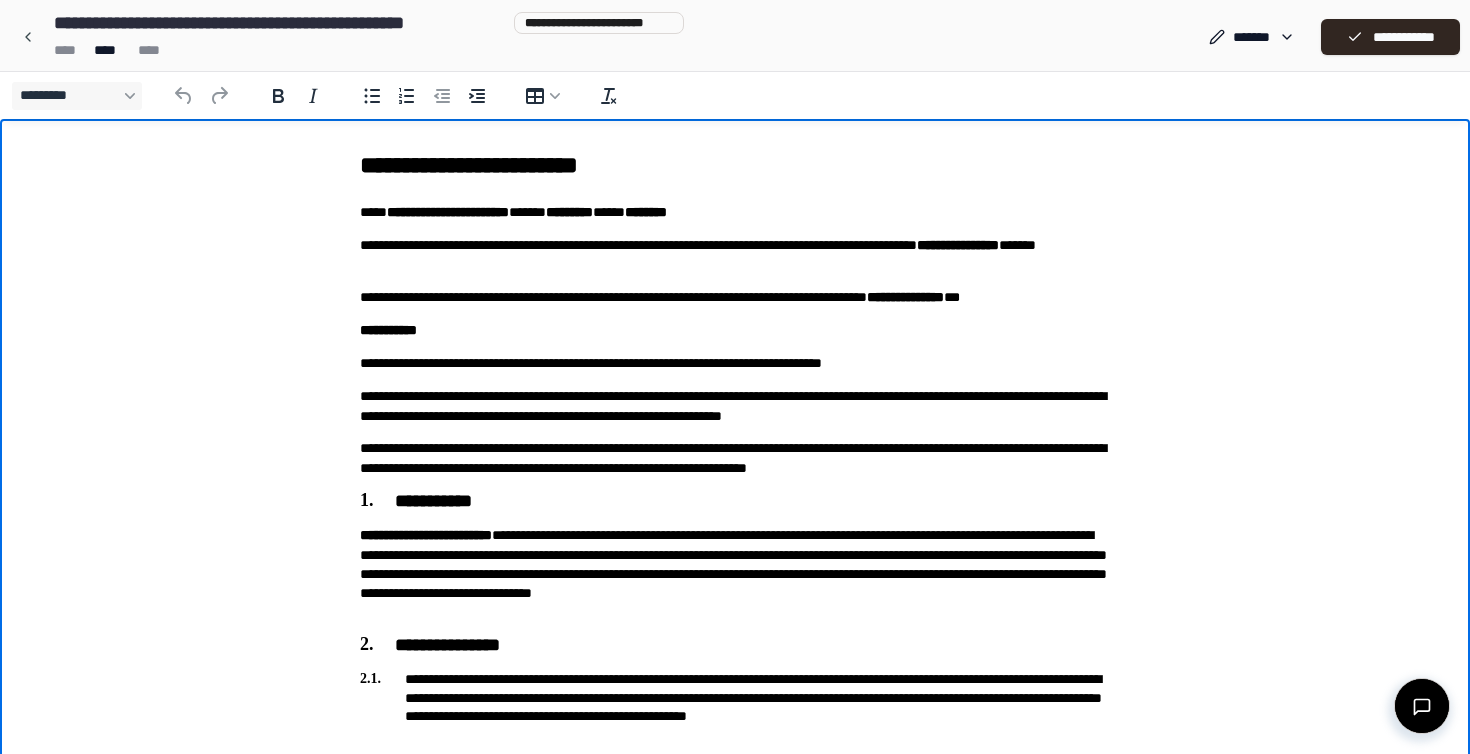 click on "**********" at bounding box center (735, 297) 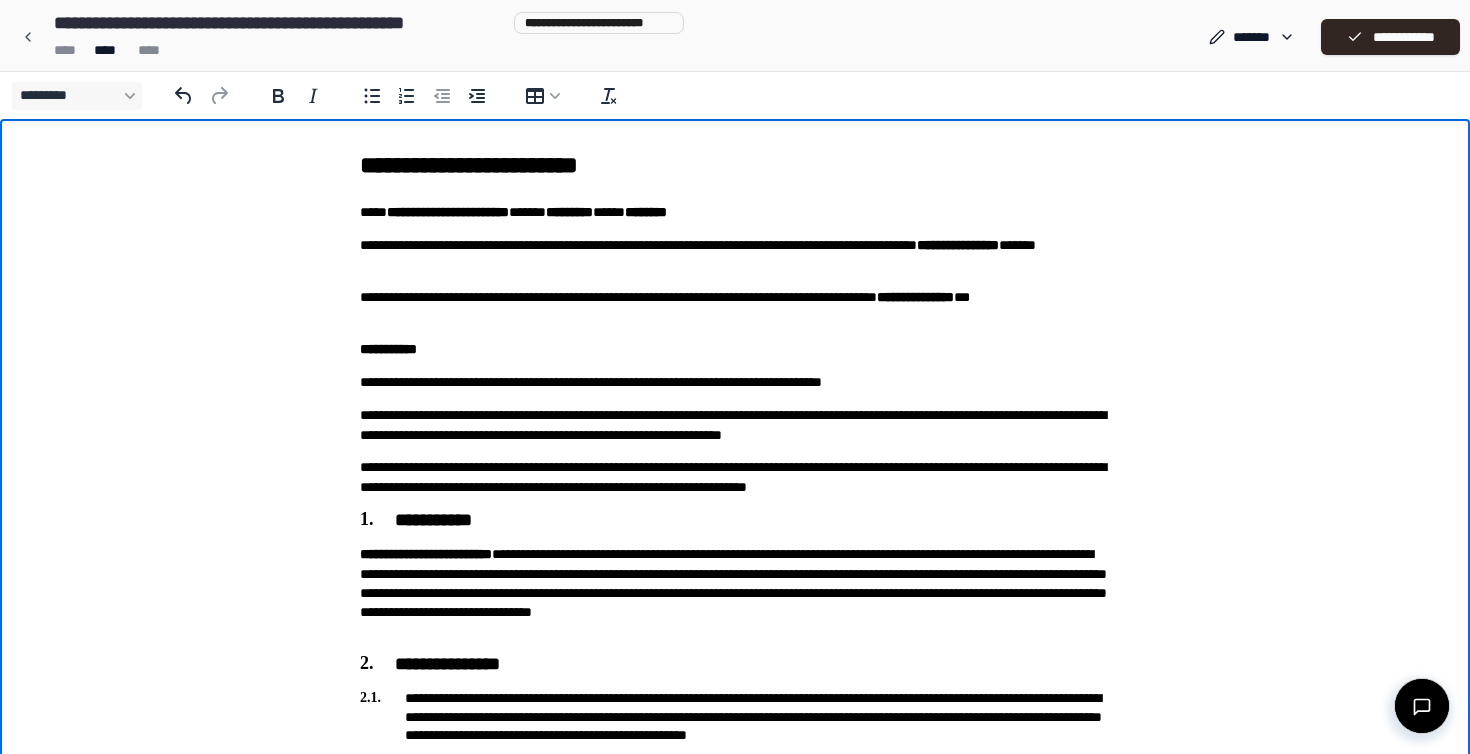 click on "**********" at bounding box center [735, 307] 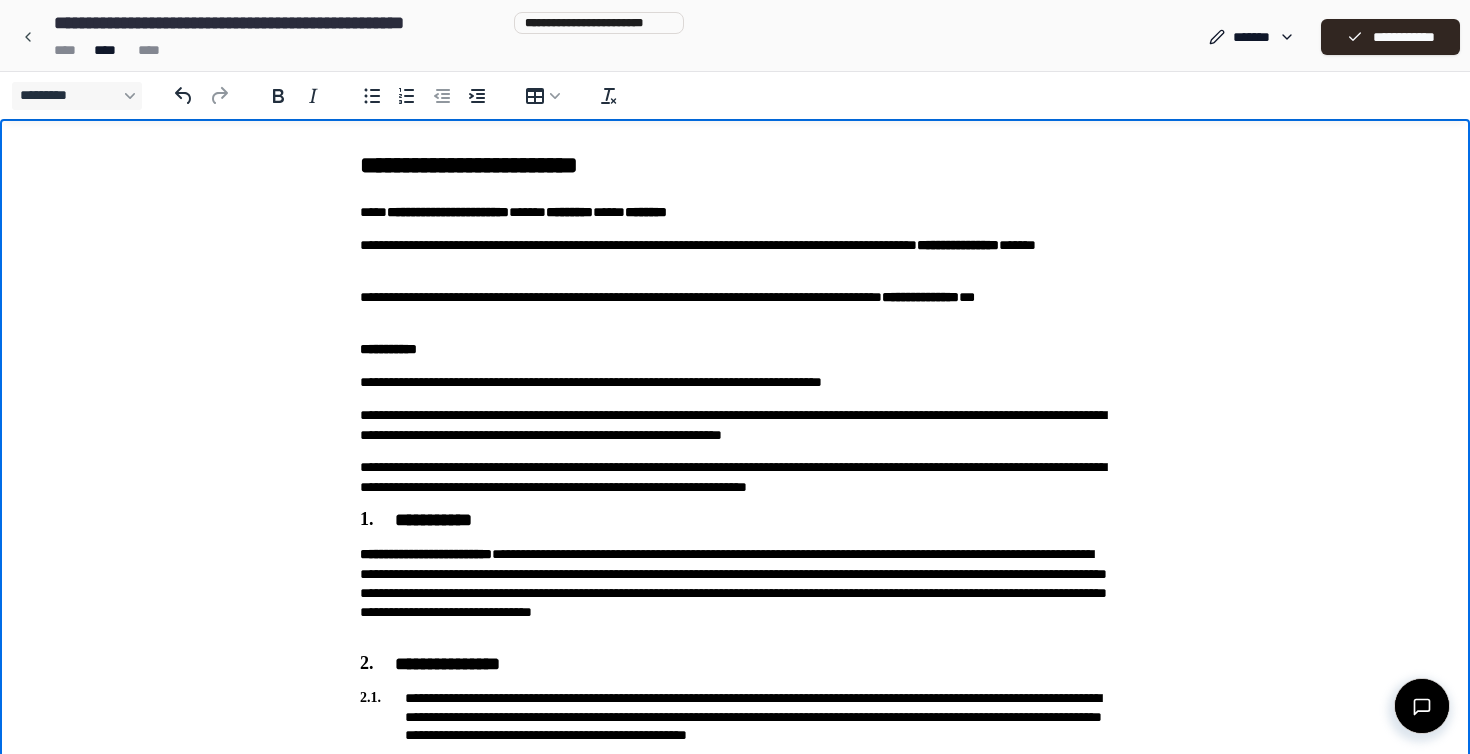 click on "**********" at bounding box center (735, 307) 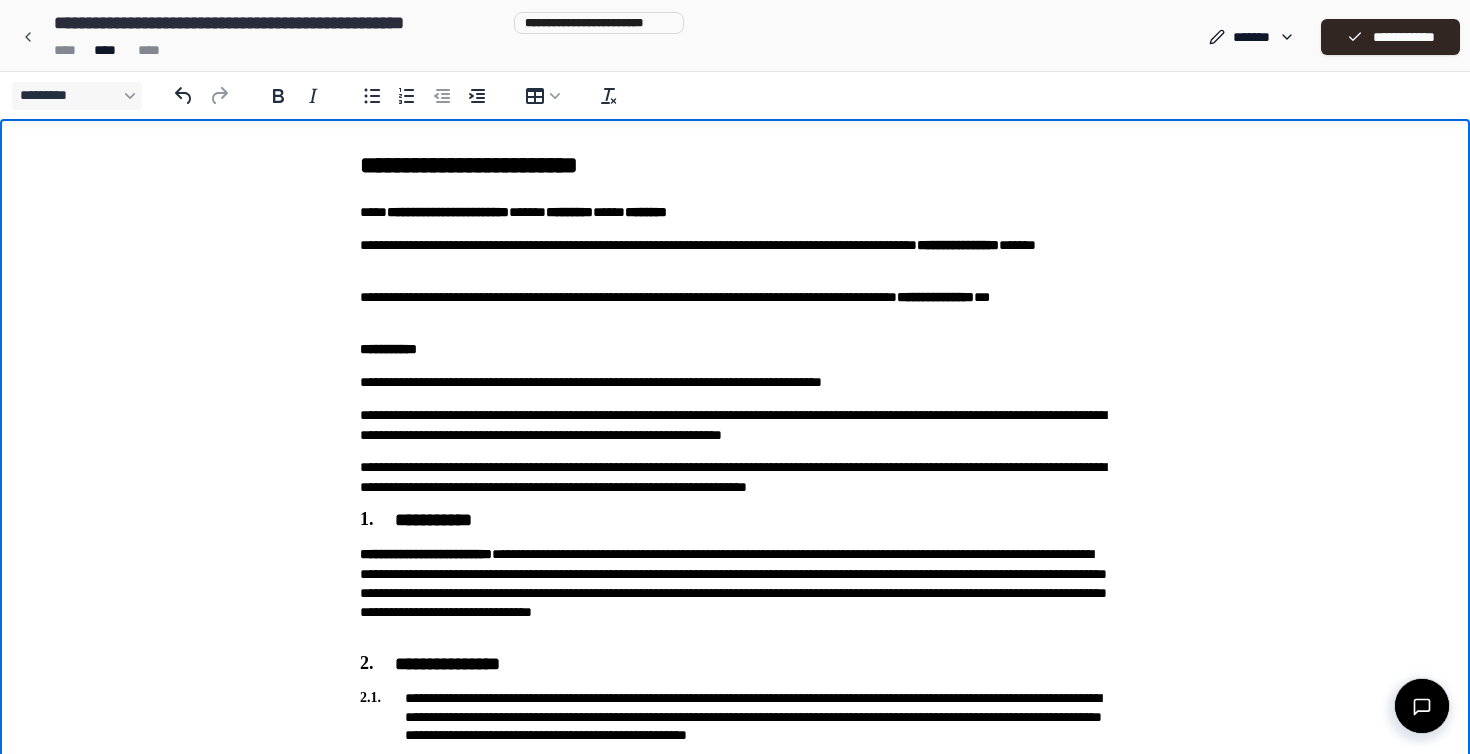 click on "**********" at bounding box center [735, 307] 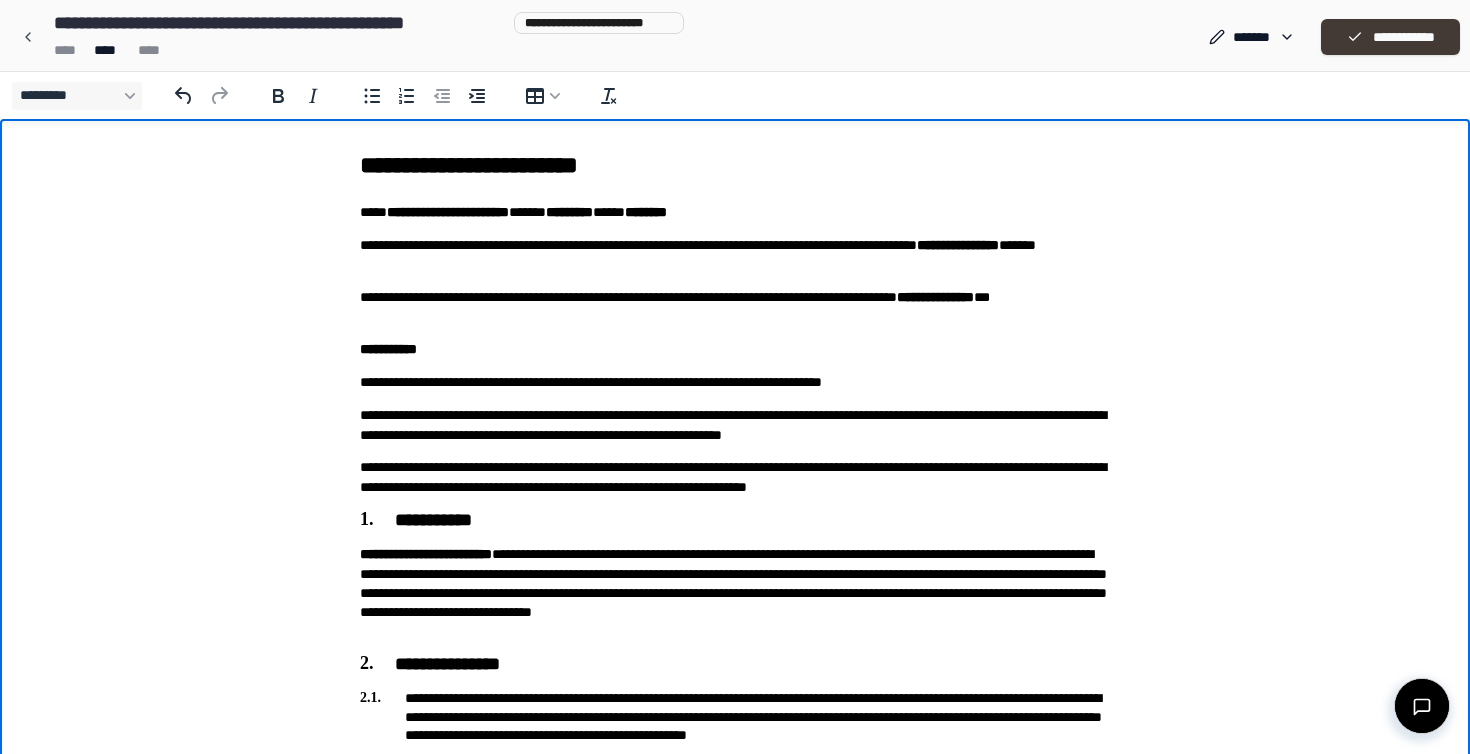 click on "**********" at bounding box center (1390, 37) 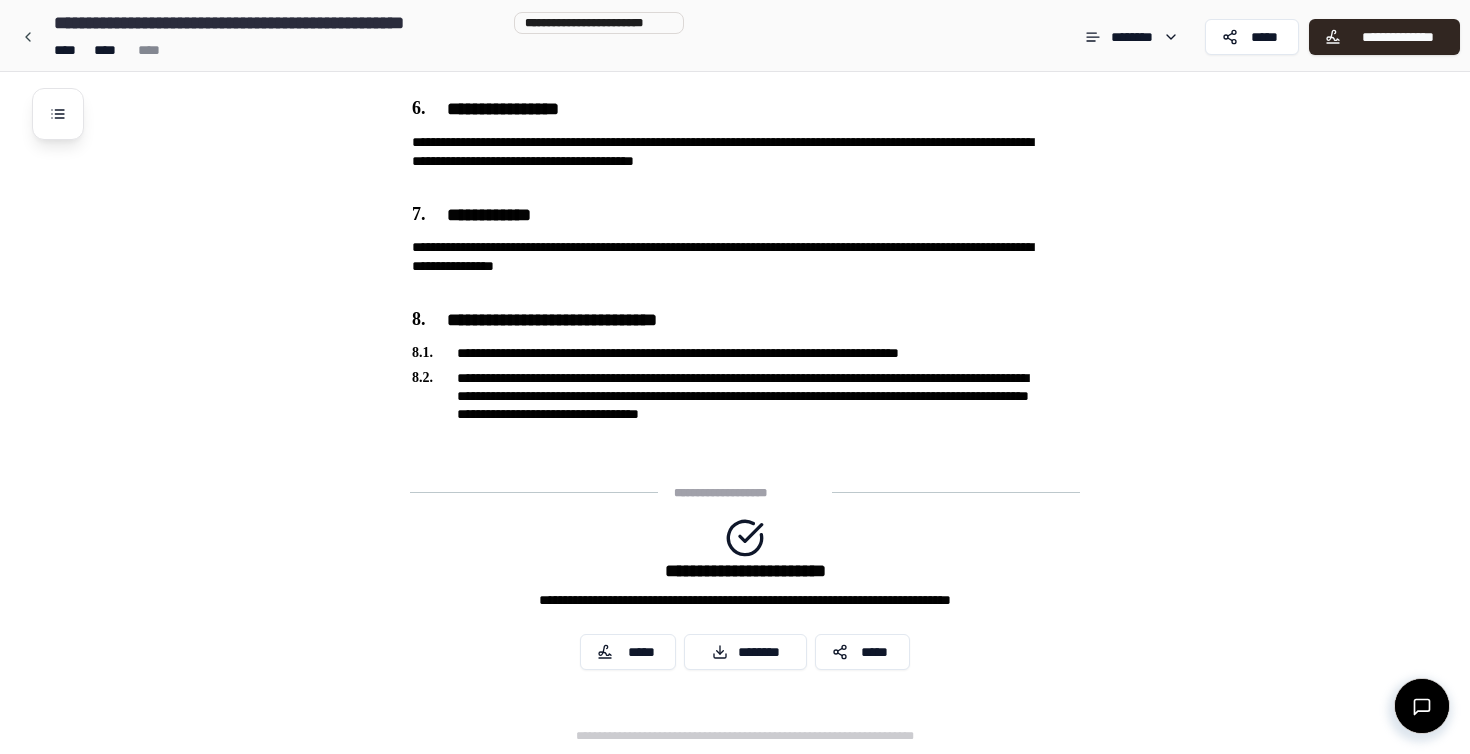 scroll, scrollTop: 1408, scrollLeft: 0, axis: vertical 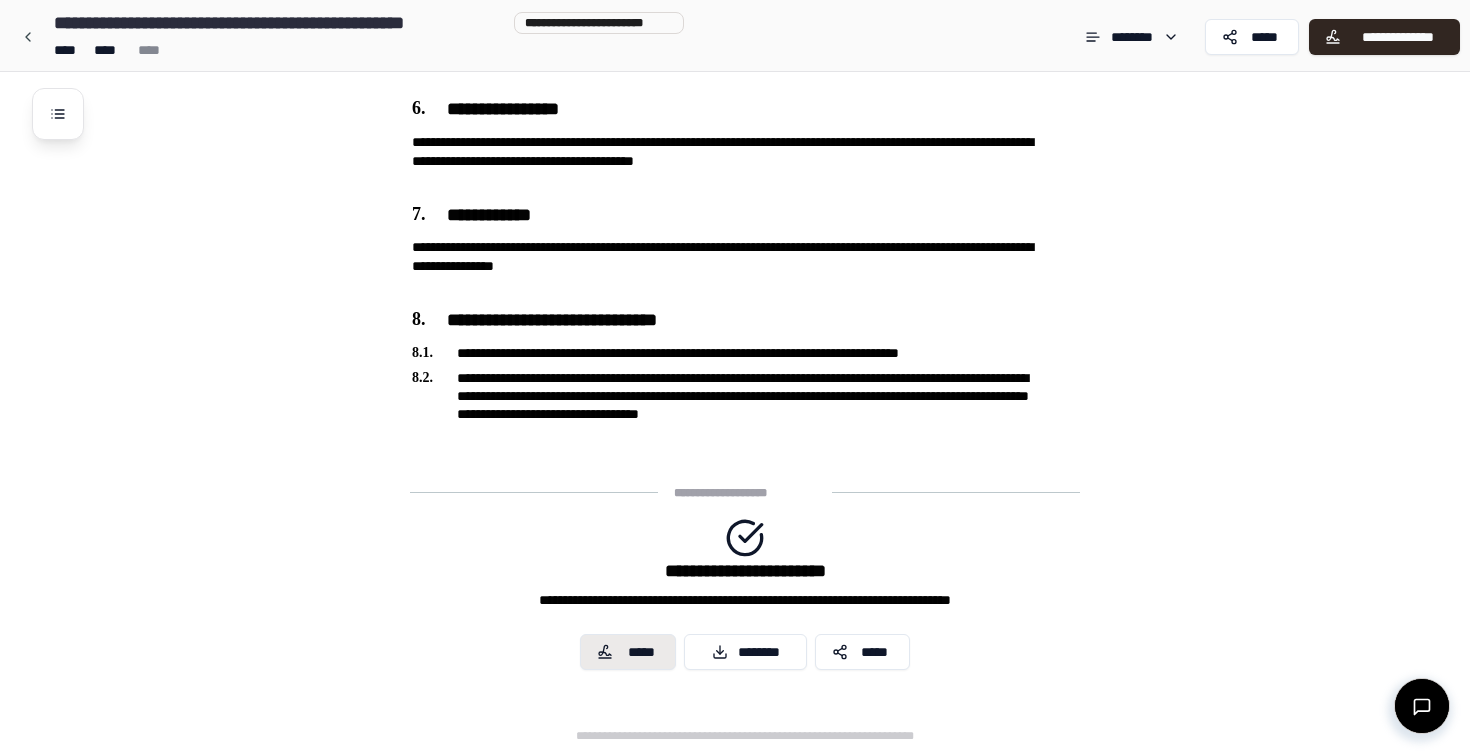 click on "*****" at bounding box center [641, 652] 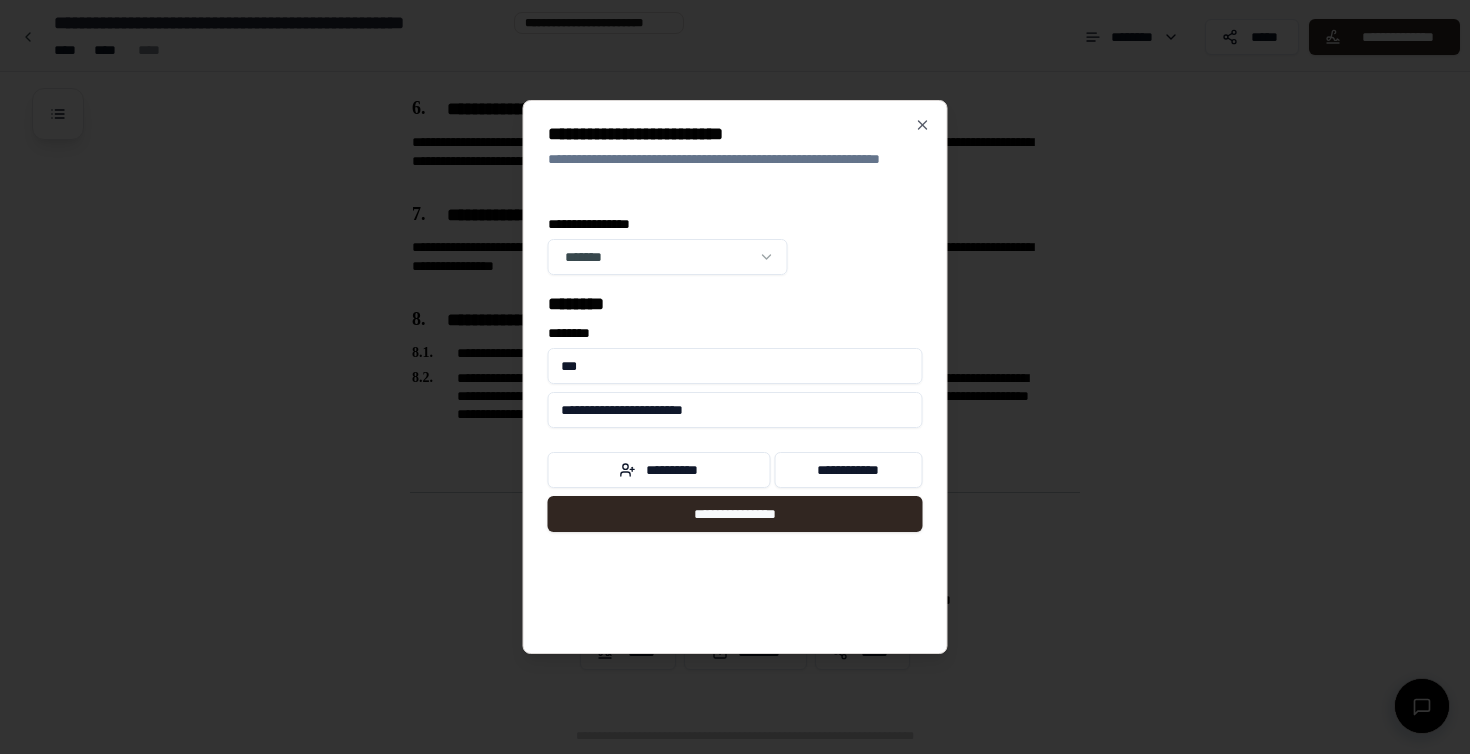 drag, startPoint x: 640, startPoint y: 374, endPoint x: 532, endPoint y: 369, distance: 108.11568 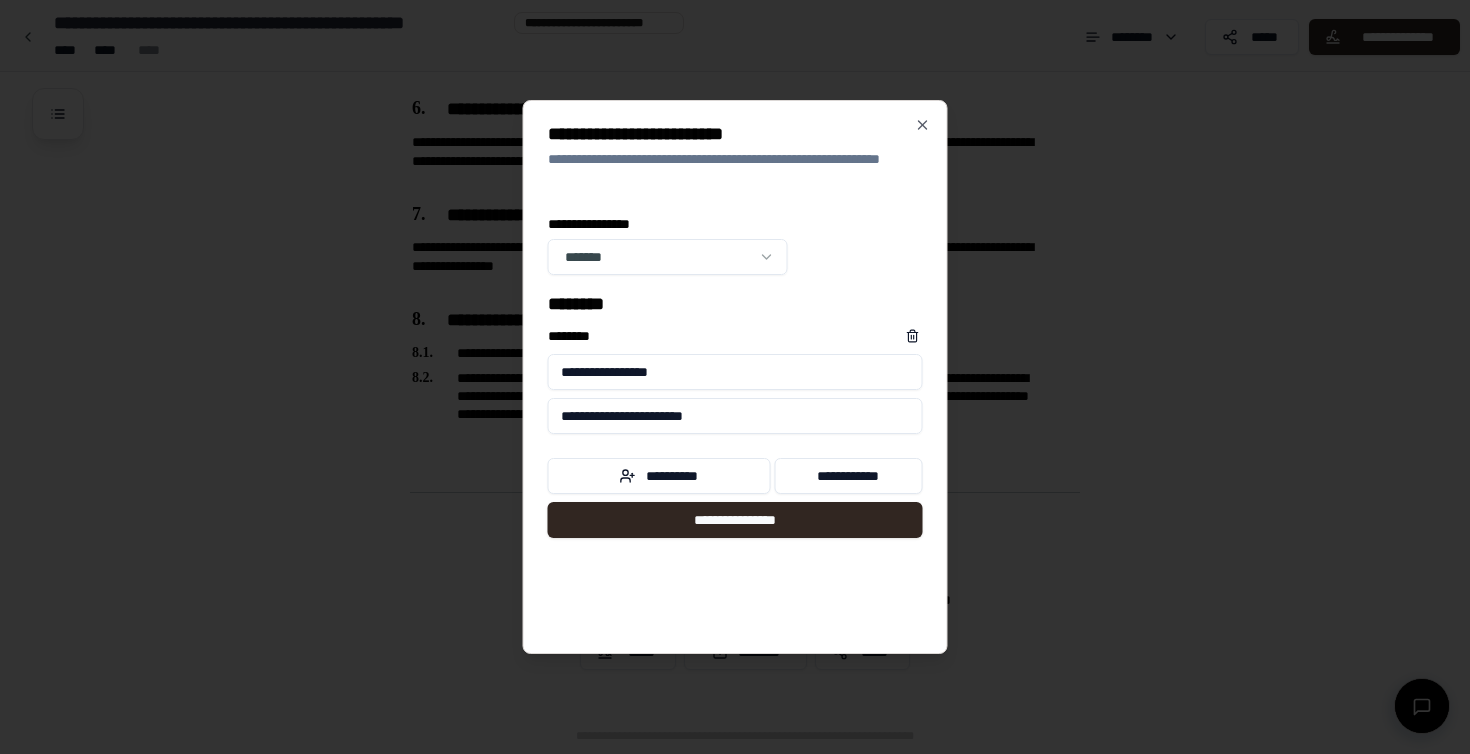 type on "**********" 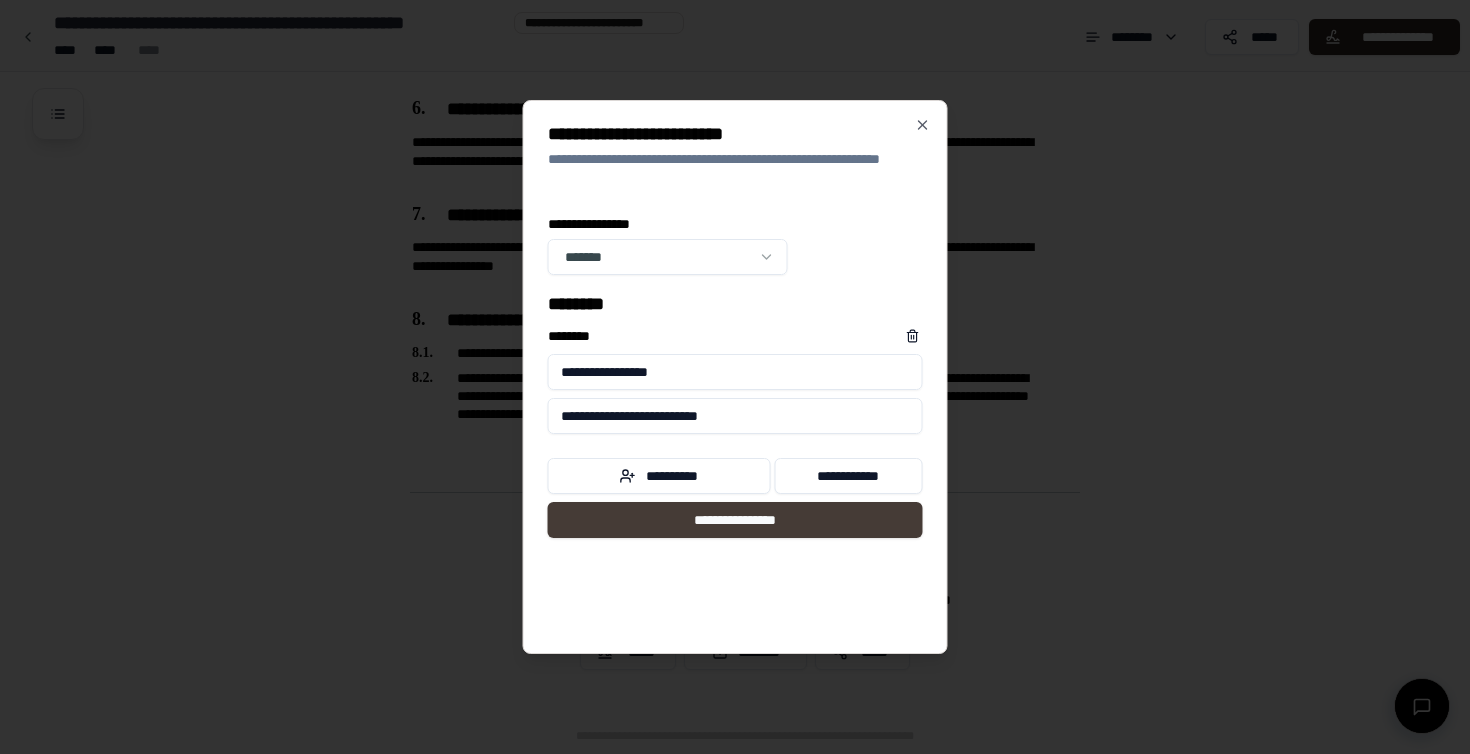 type on "**********" 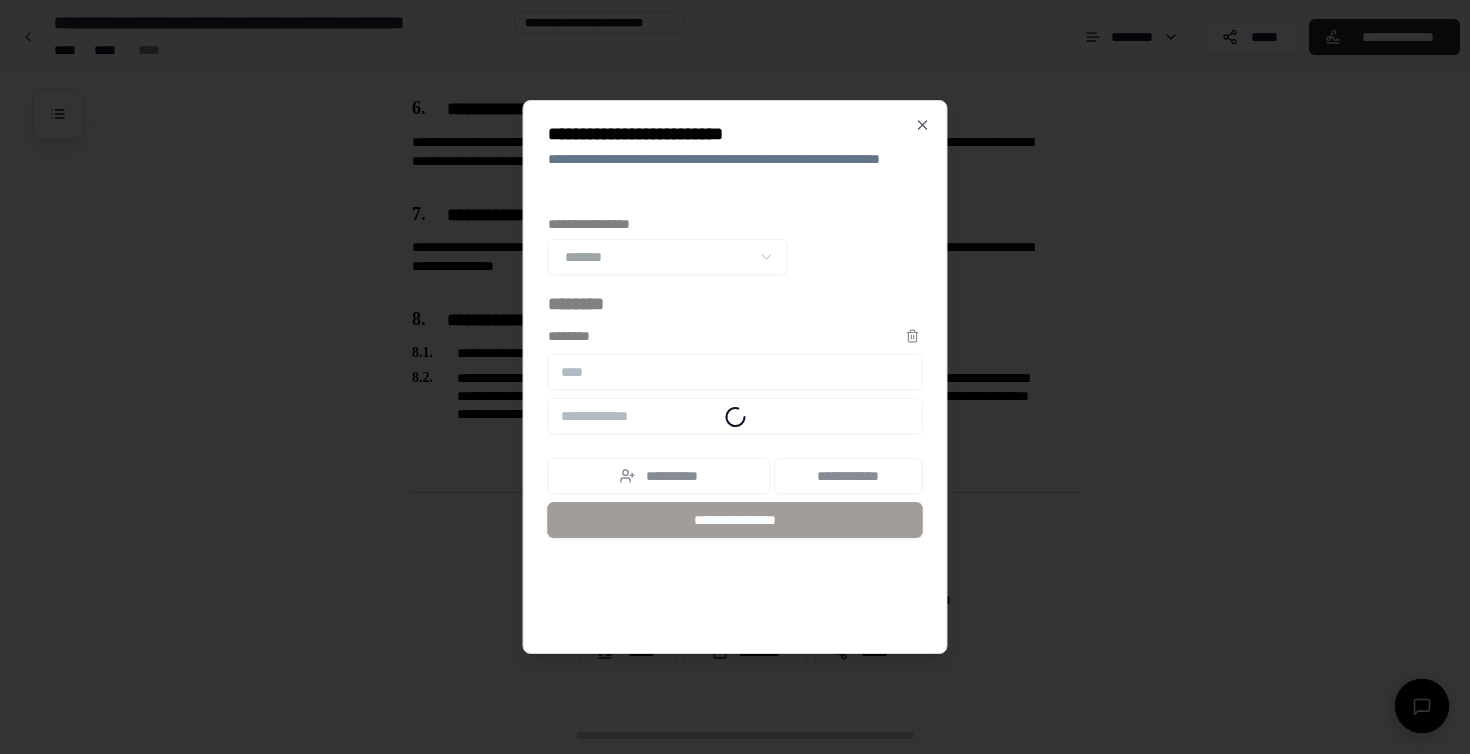 scroll, scrollTop: 1644, scrollLeft: 0, axis: vertical 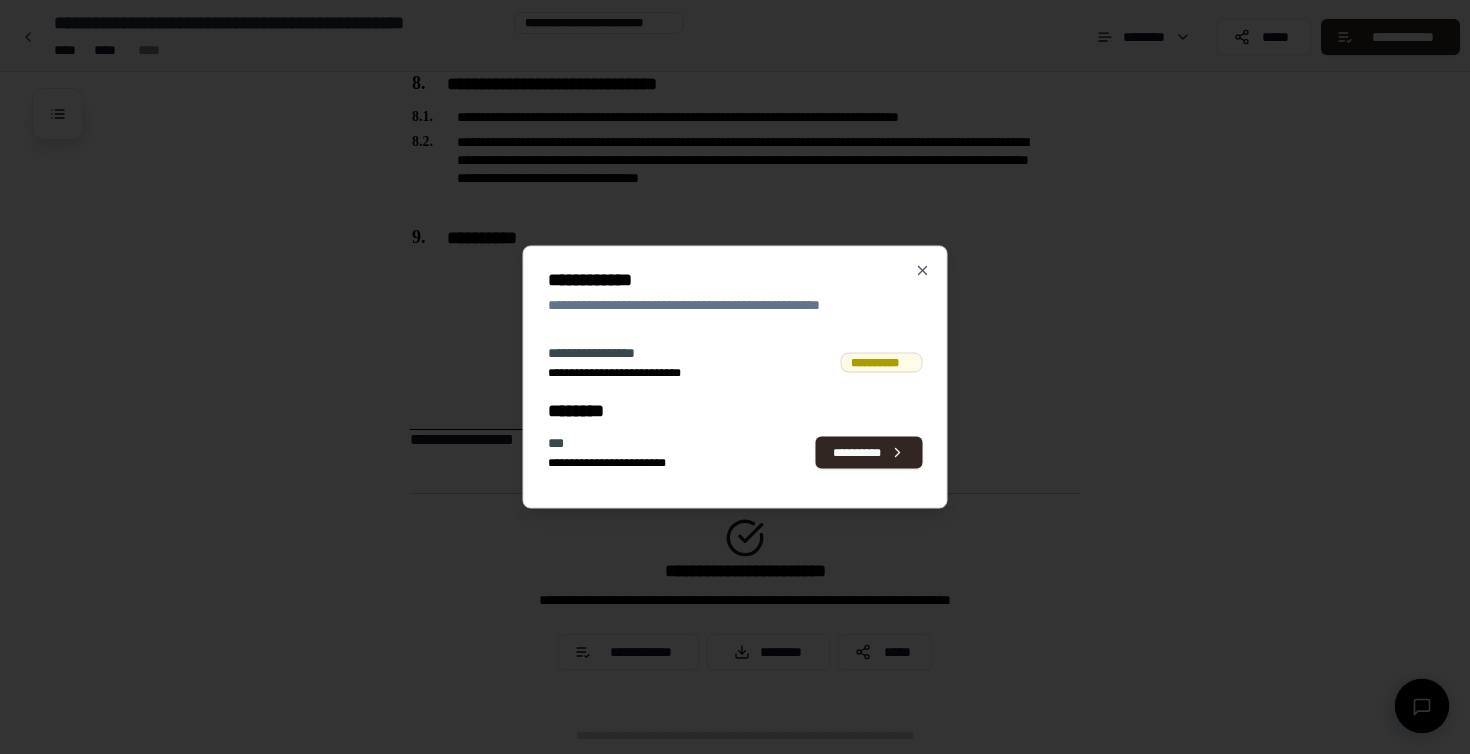 click on "**********" at bounding box center (735, 377) 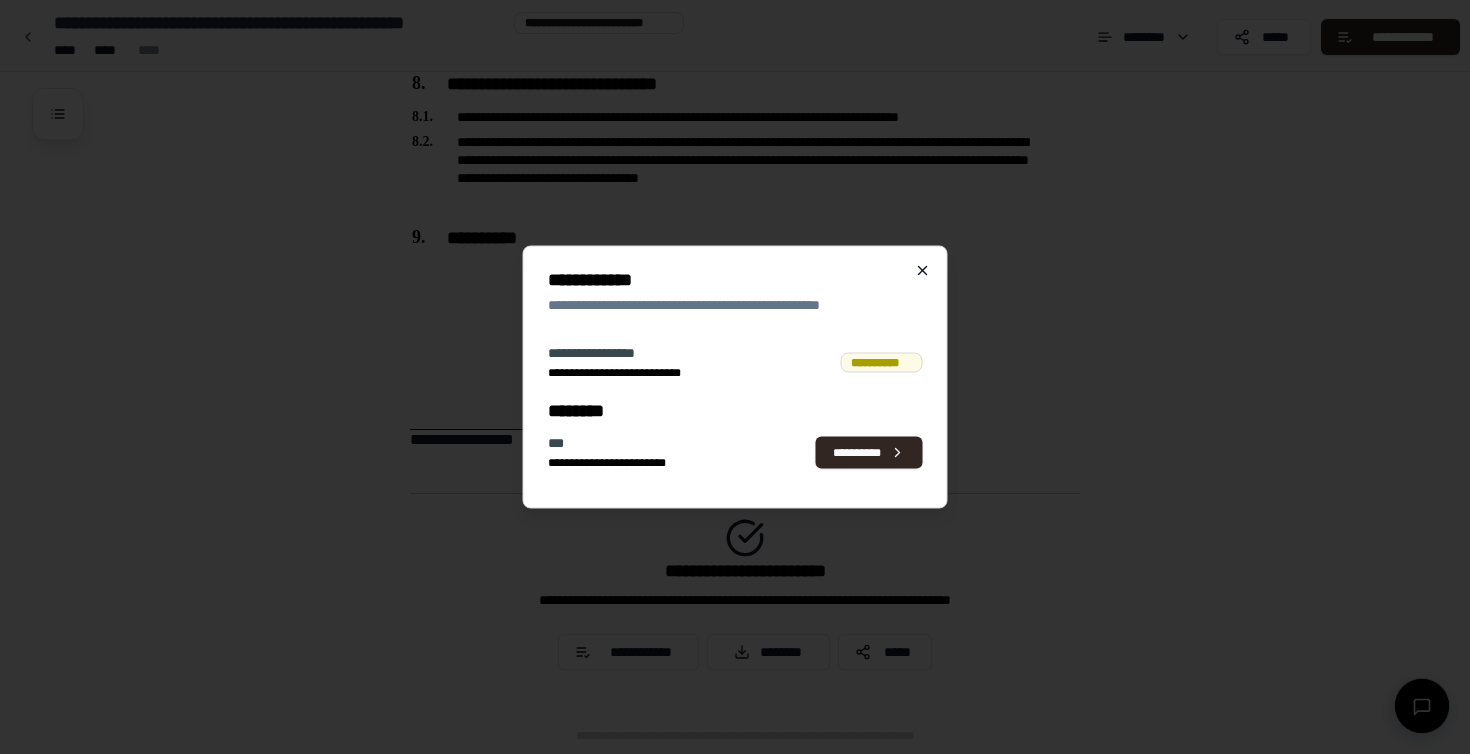 click 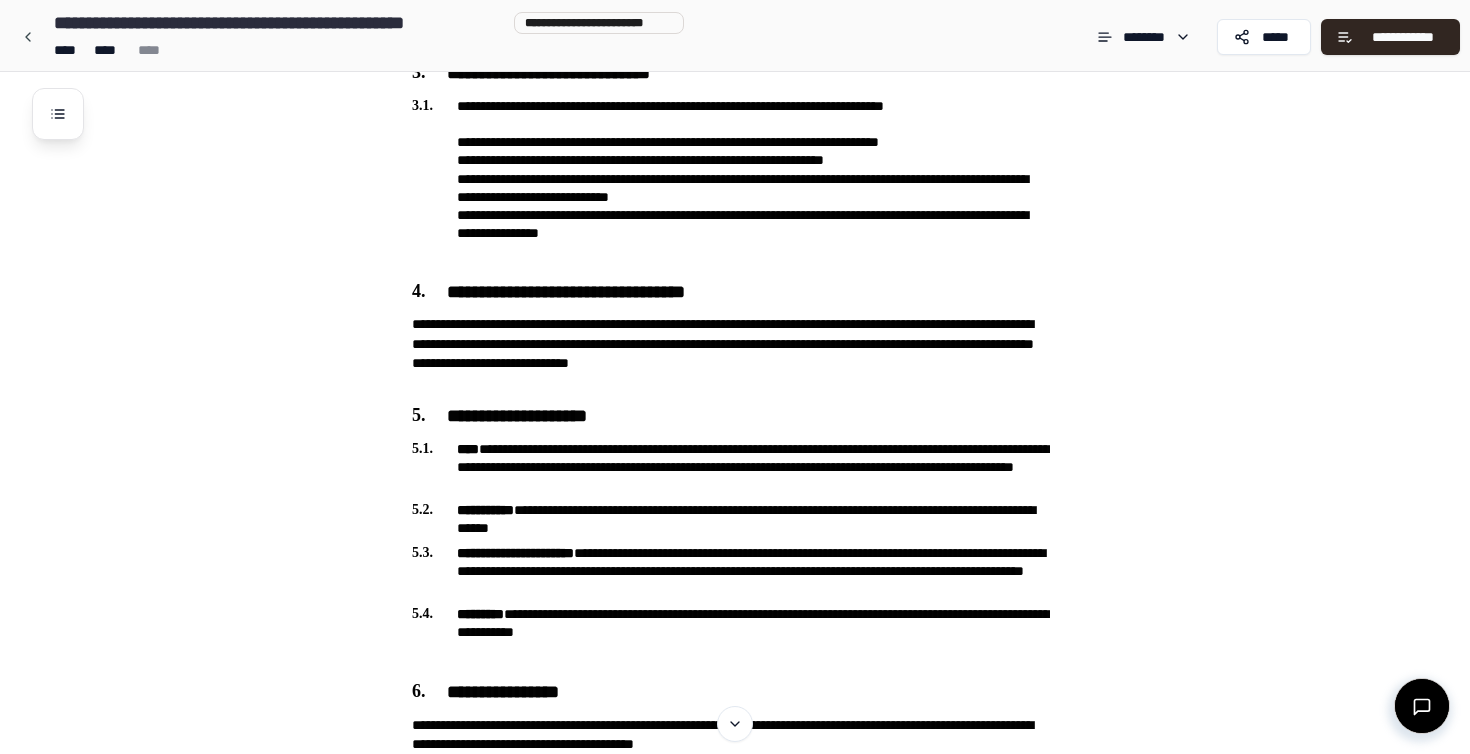 scroll, scrollTop: 765, scrollLeft: 0, axis: vertical 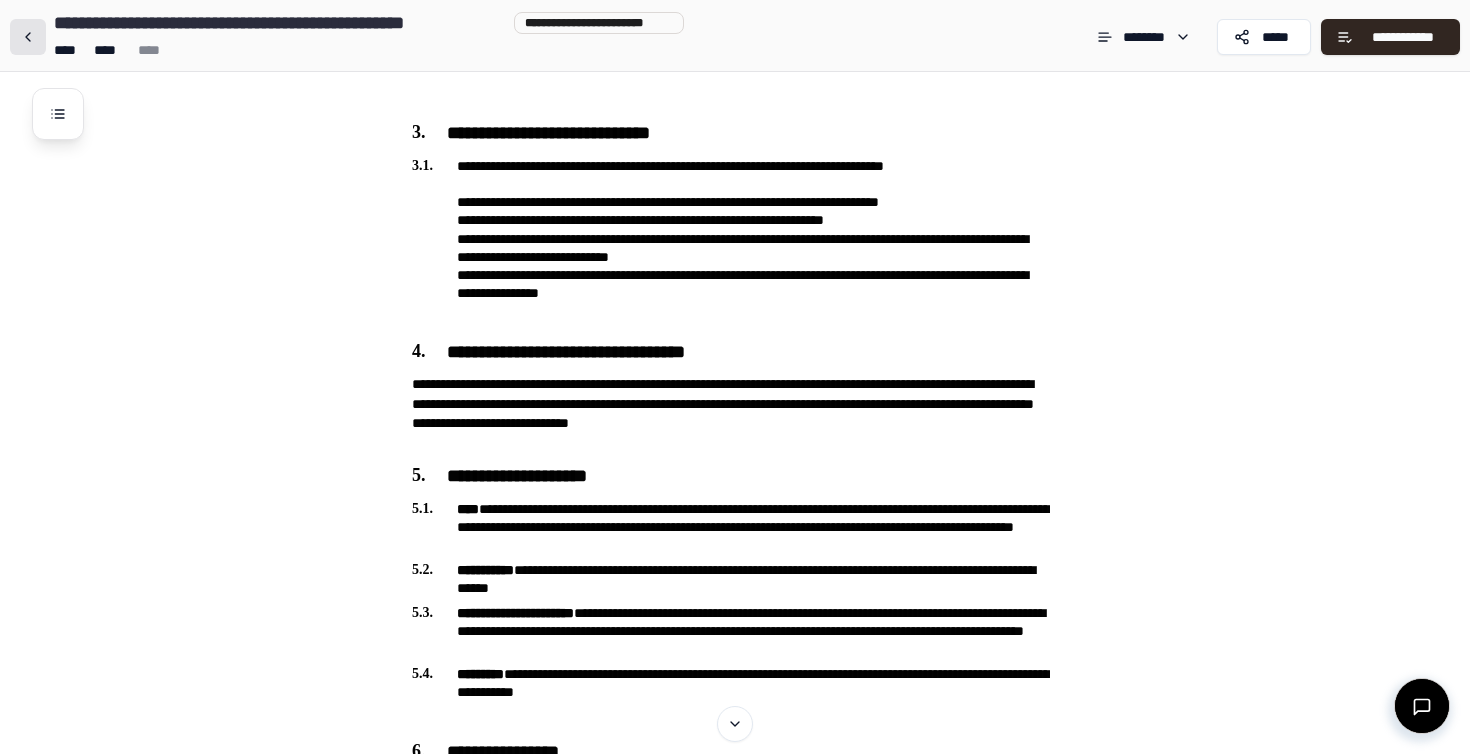 click at bounding box center [28, 37] 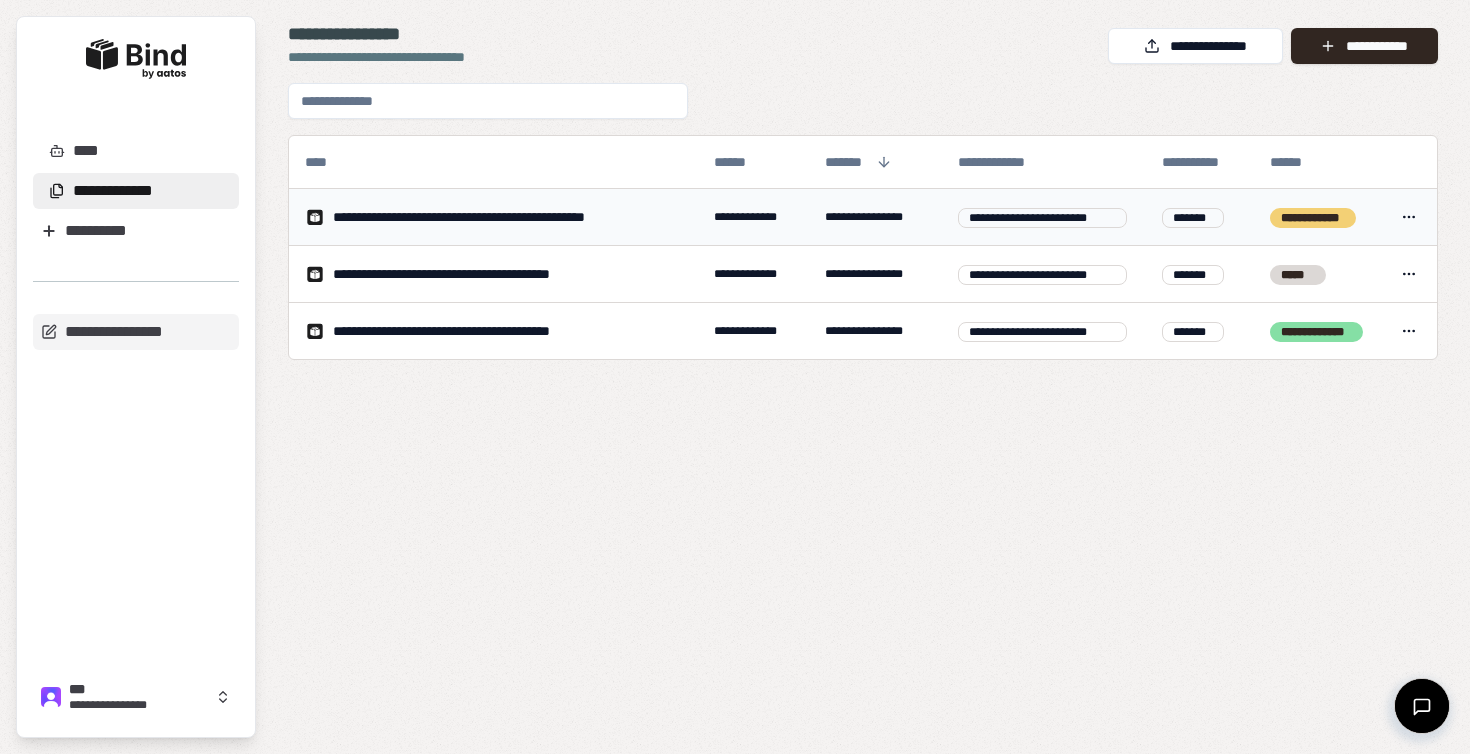 click on "**********" at bounding box center (735, 377) 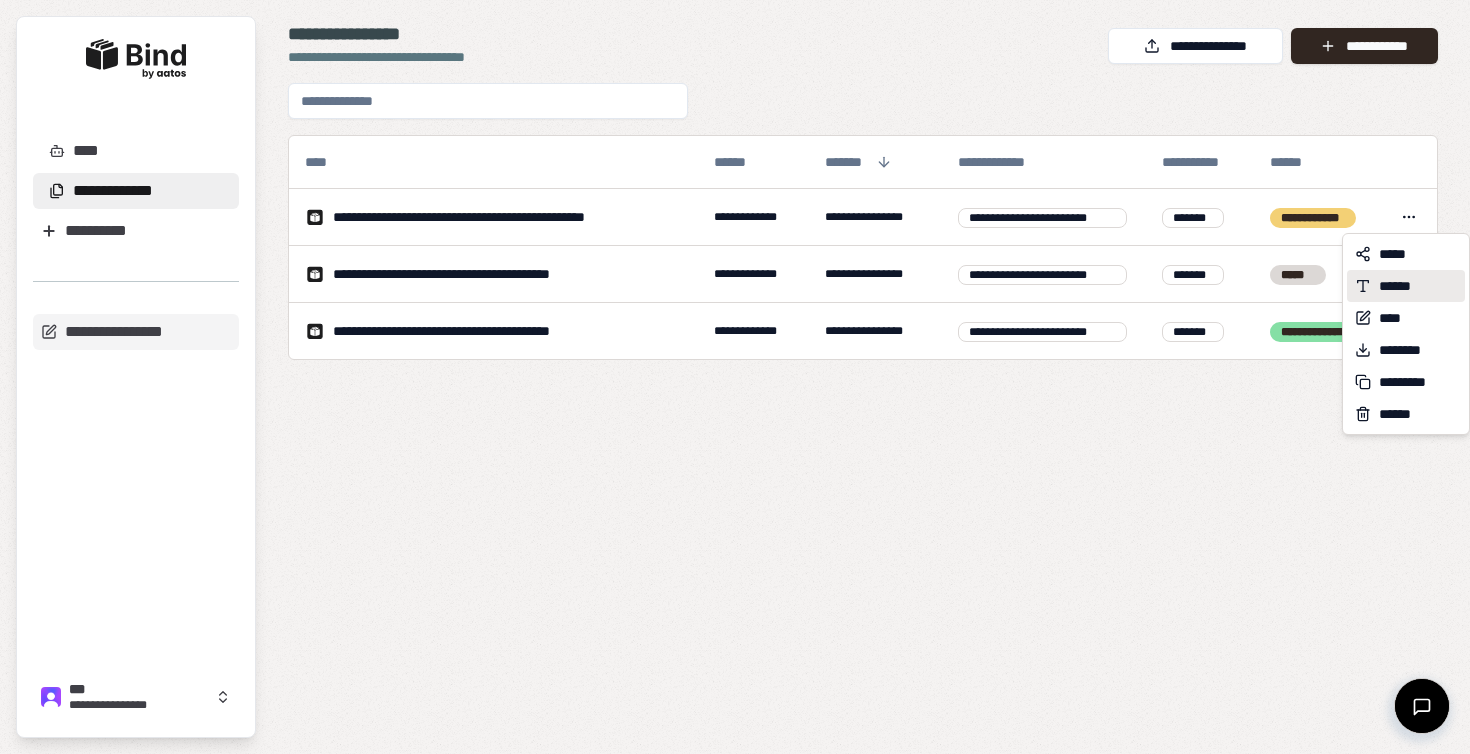 click on "******" at bounding box center [1404, 286] 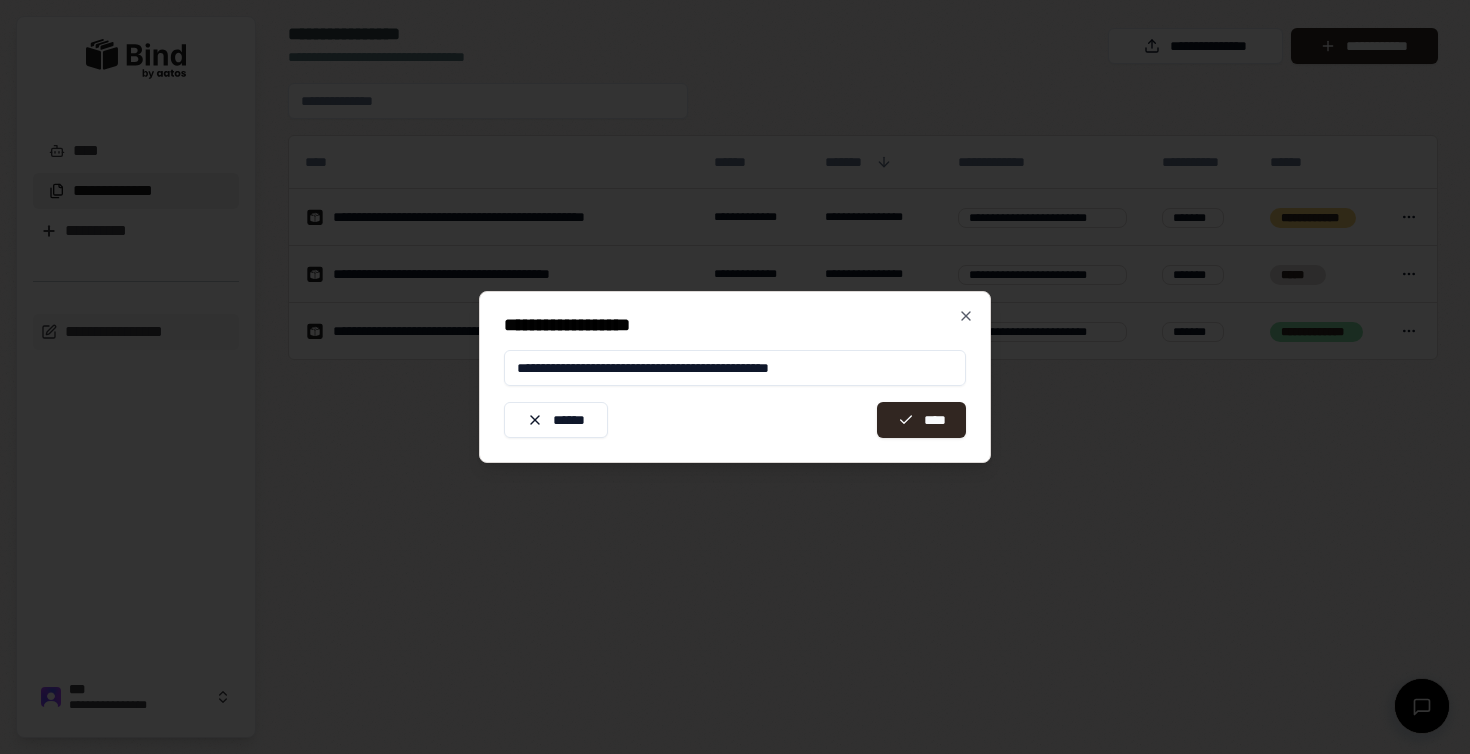 click on "**********" at bounding box center (735, 368) 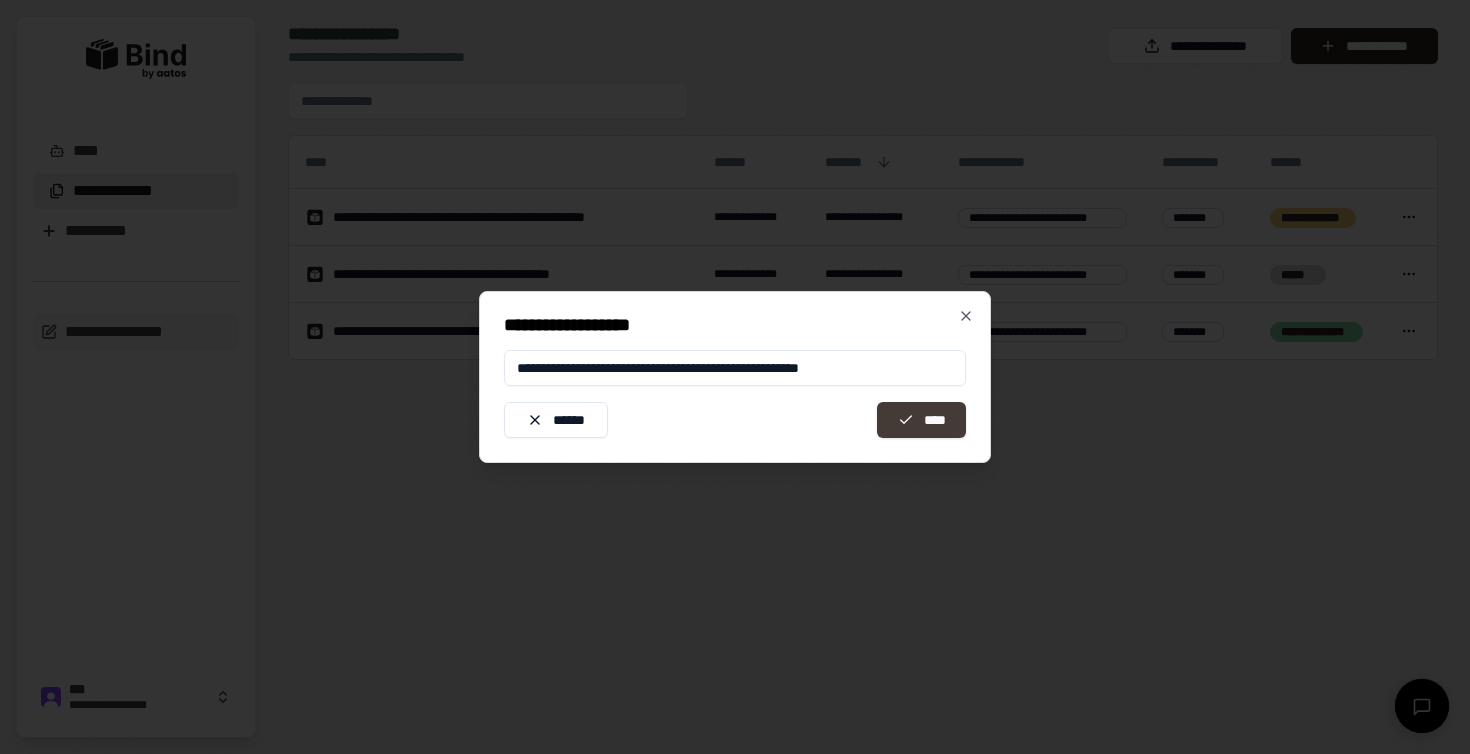 type on "**********" 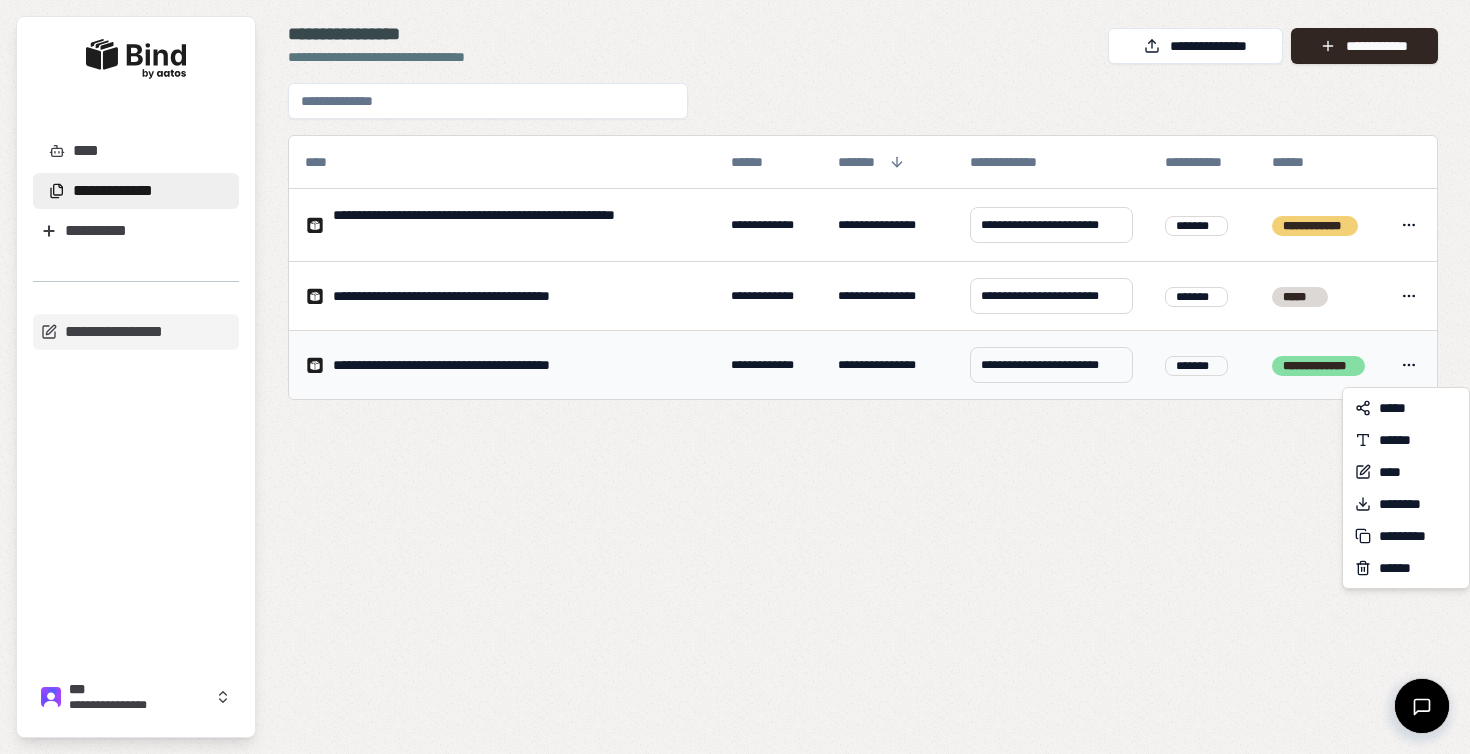 click on "**********" at bounding box center (735, 377) 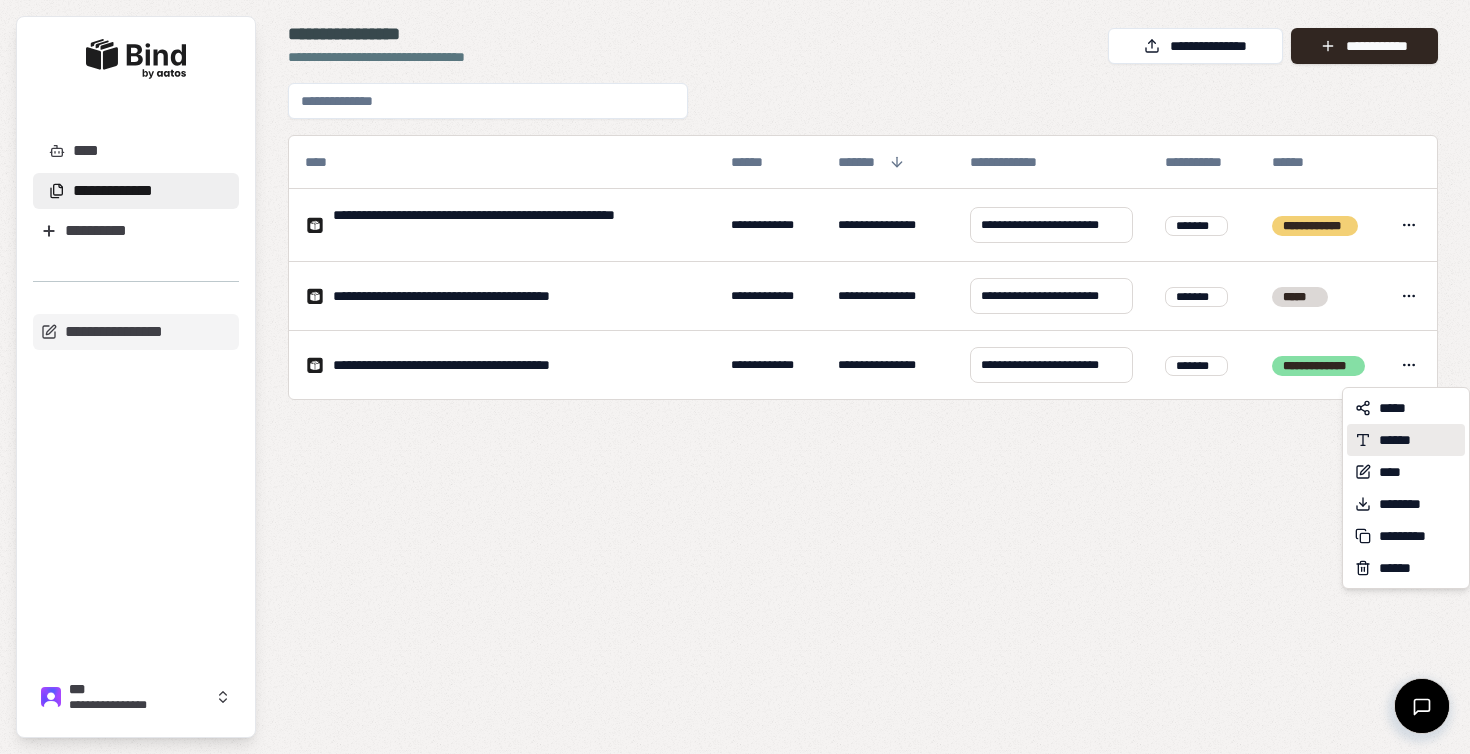 click on "******" at bounding box center [1404, 440] 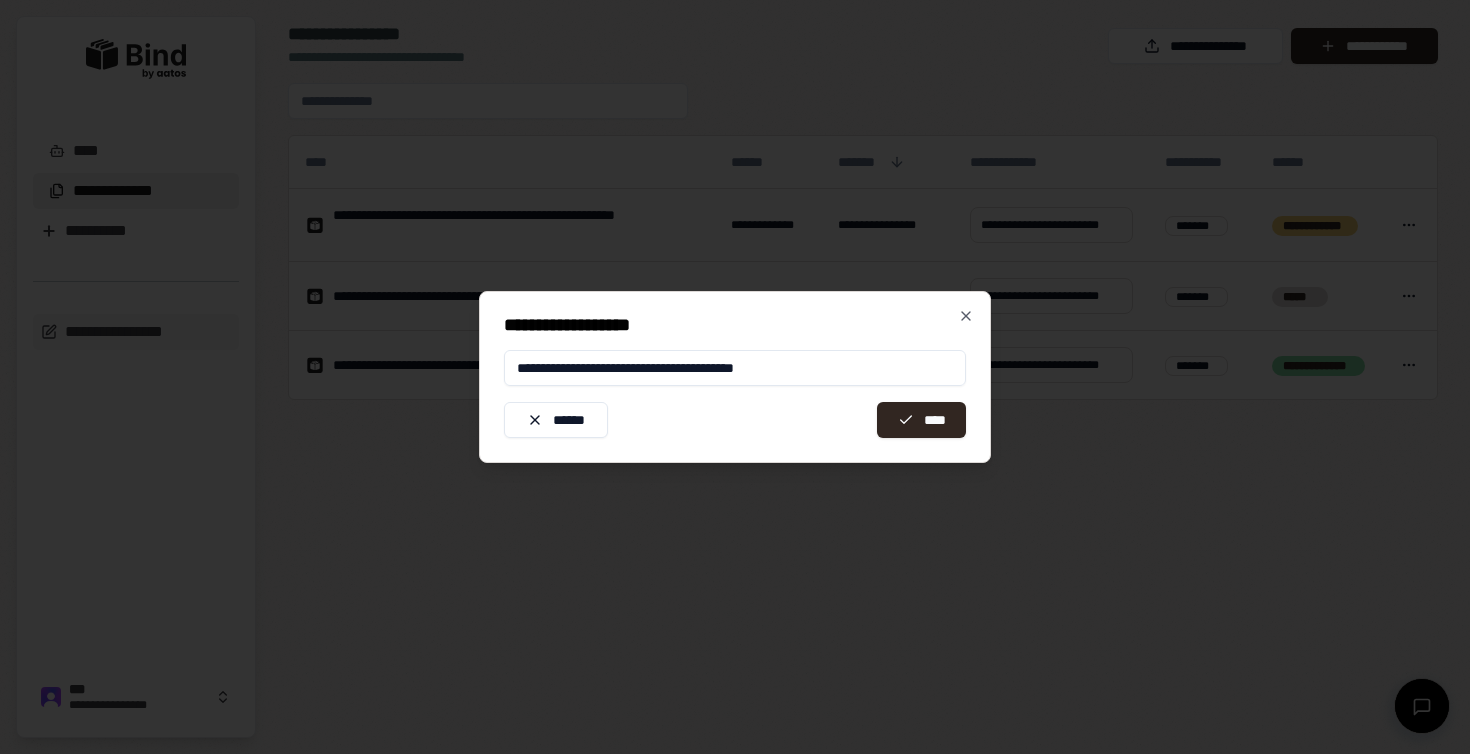click on "**********" at bounding box center [735, 368] 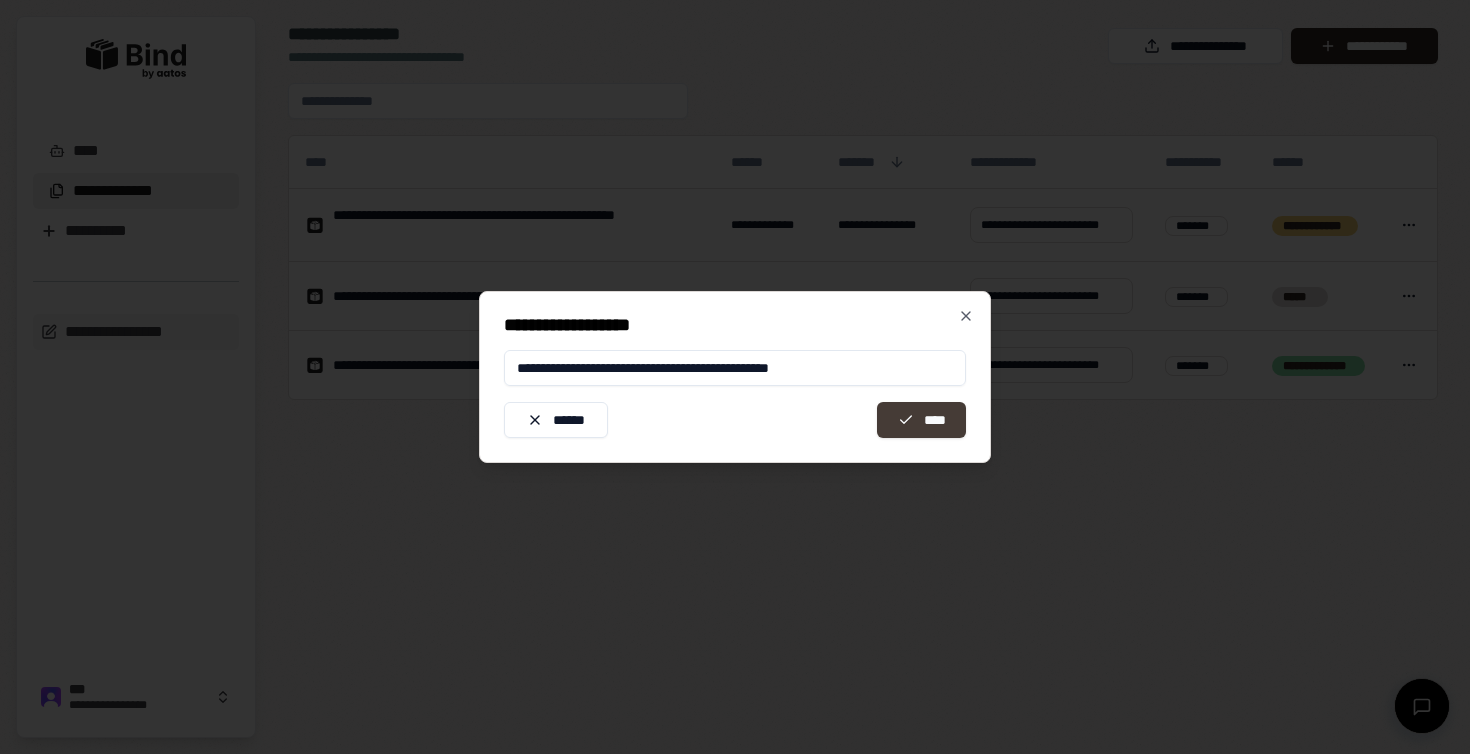 type on "**********" 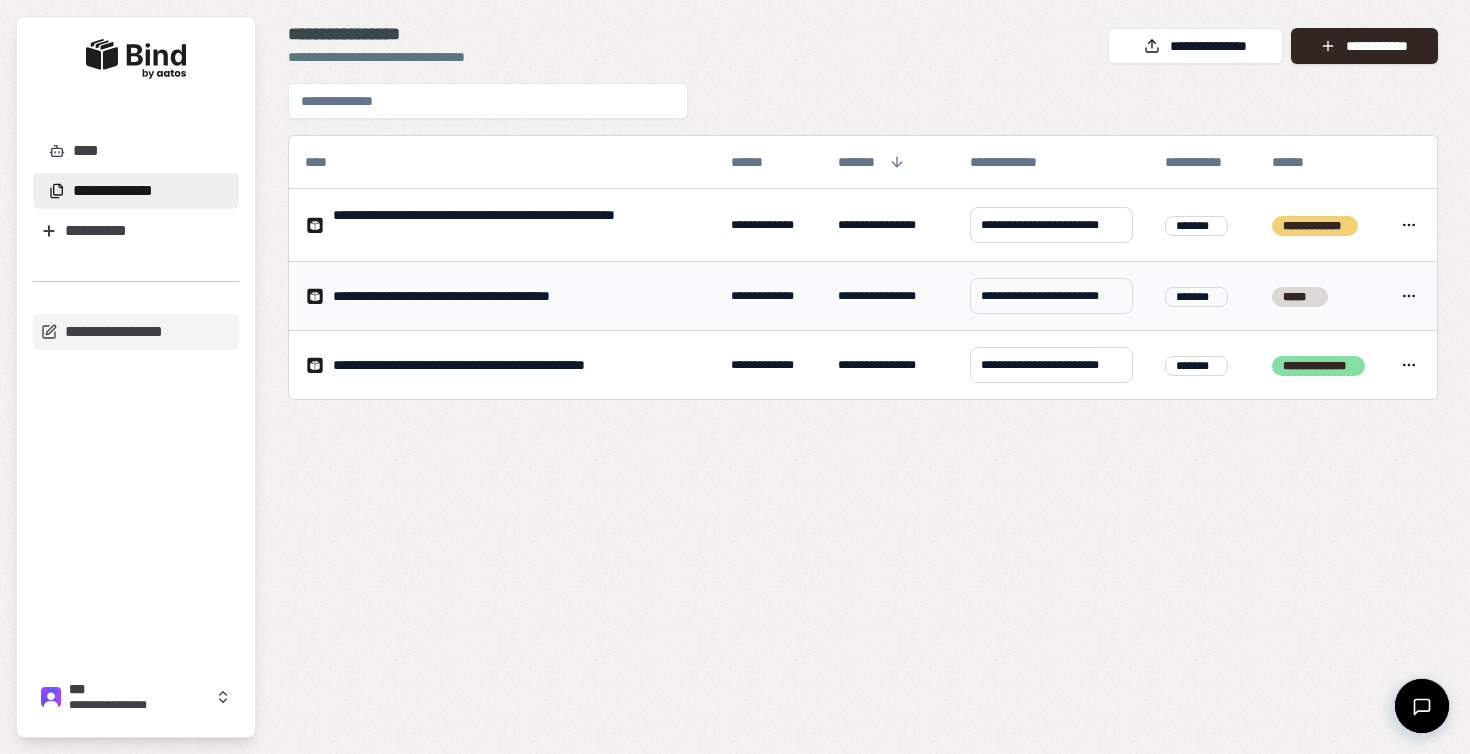 click on "**********" at bounding box center (735, 377) 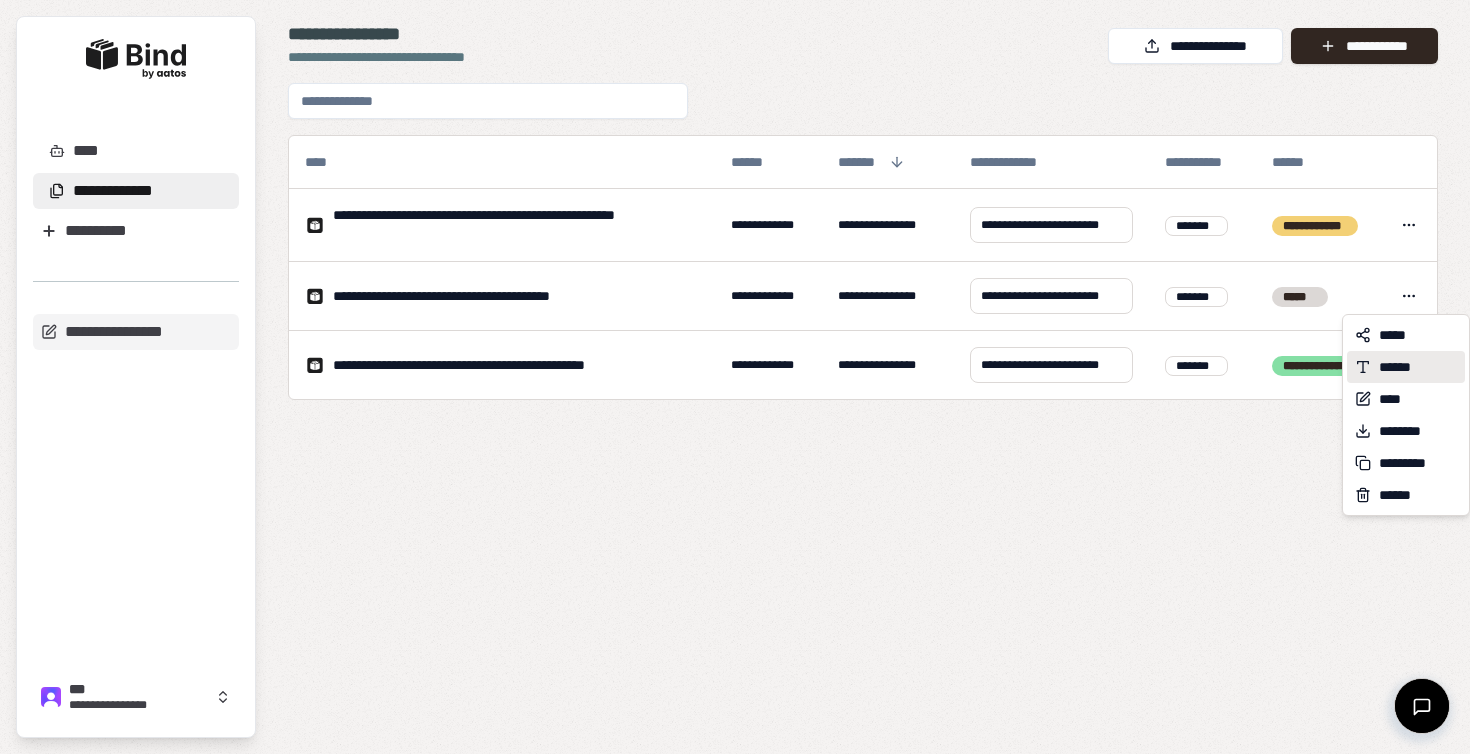 click on "******" at bounding box center (1404, 367) 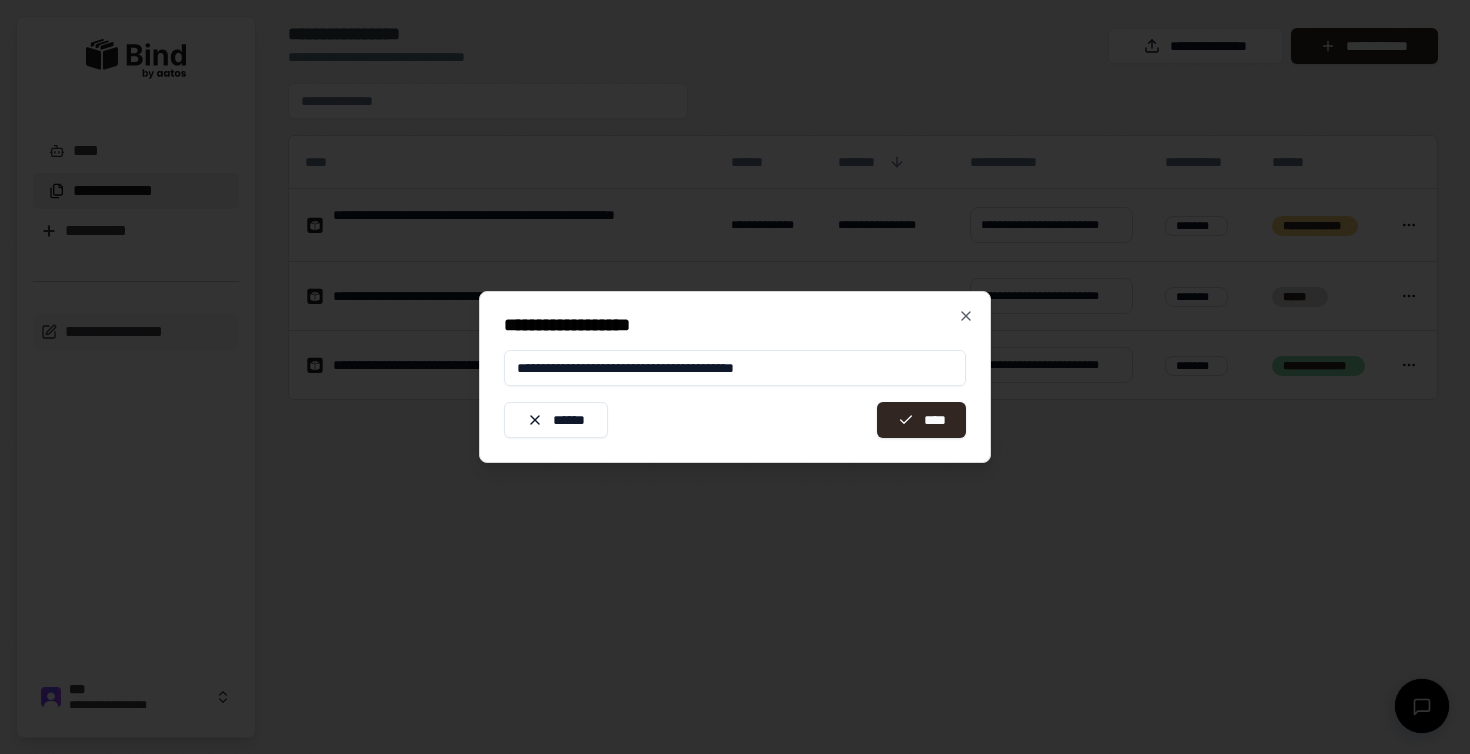 click on "**********" at bounding box center (735, 368) 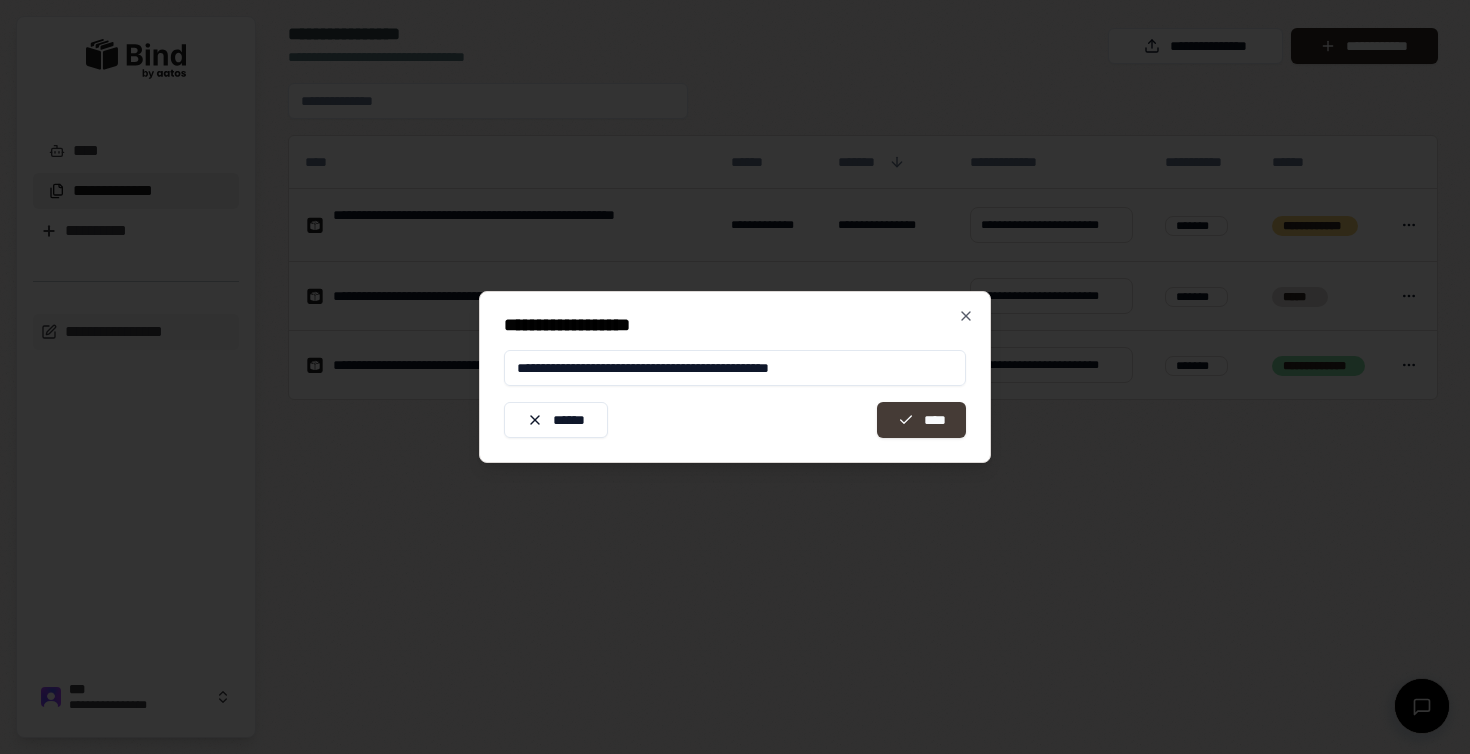 type on "**********" 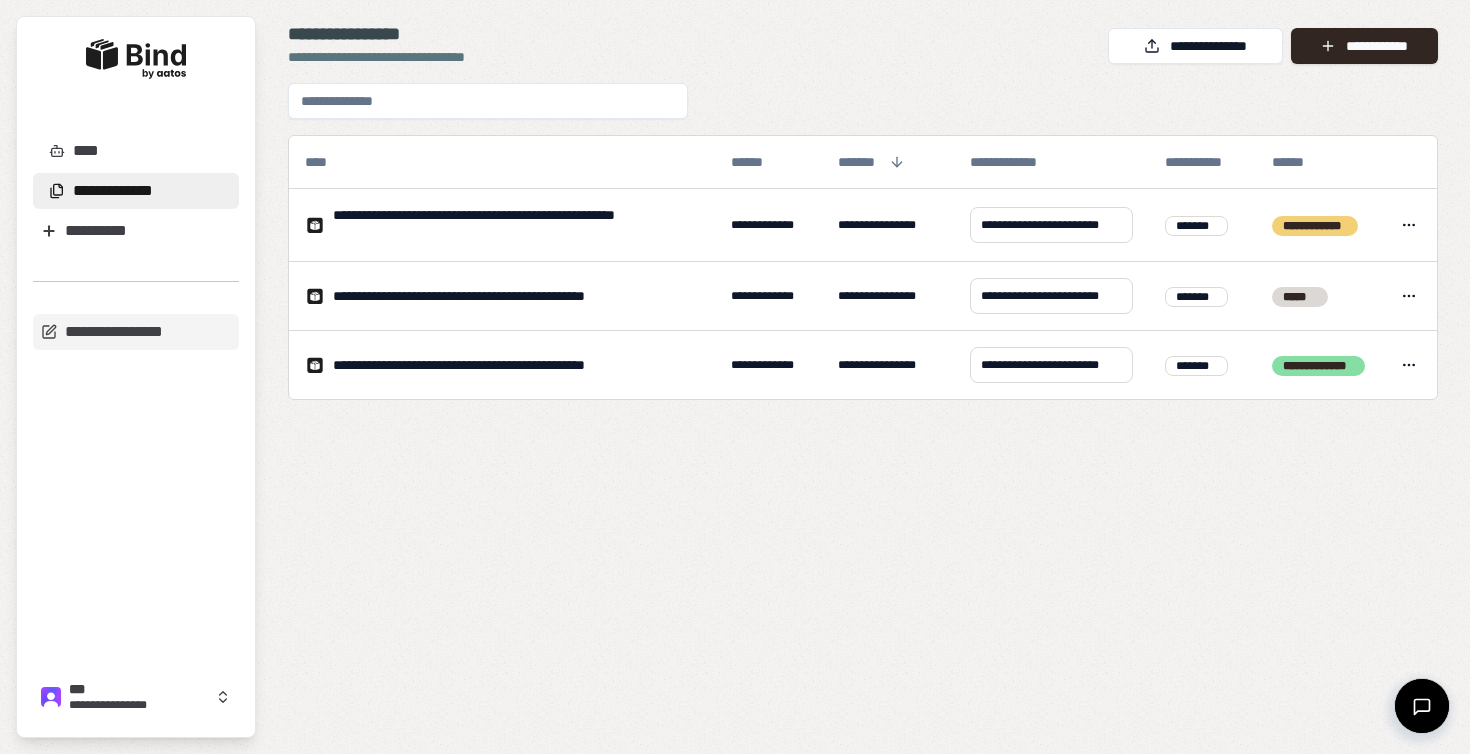 scroll, scrollTop: 0, scrollLeft: 0, axis: both 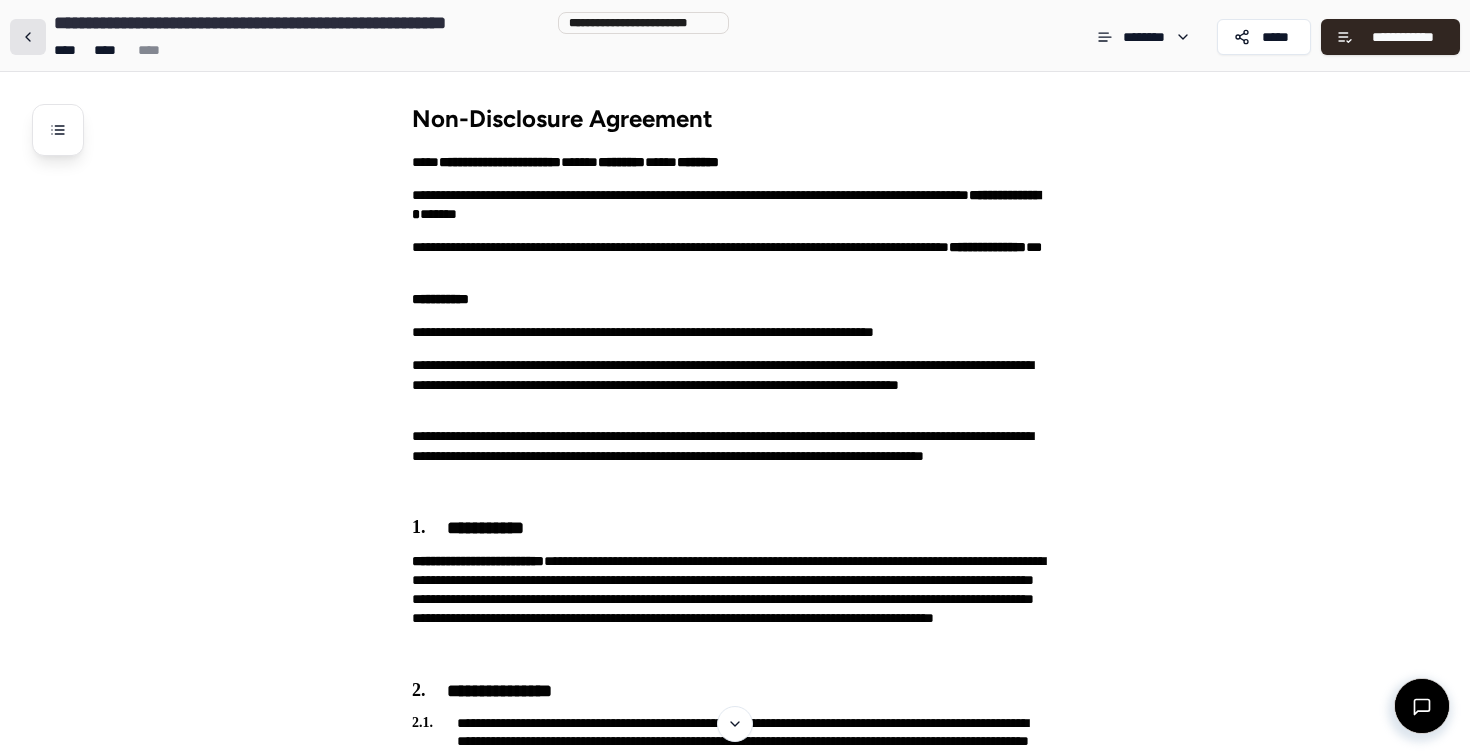 click at bounding box center (28, 37) 